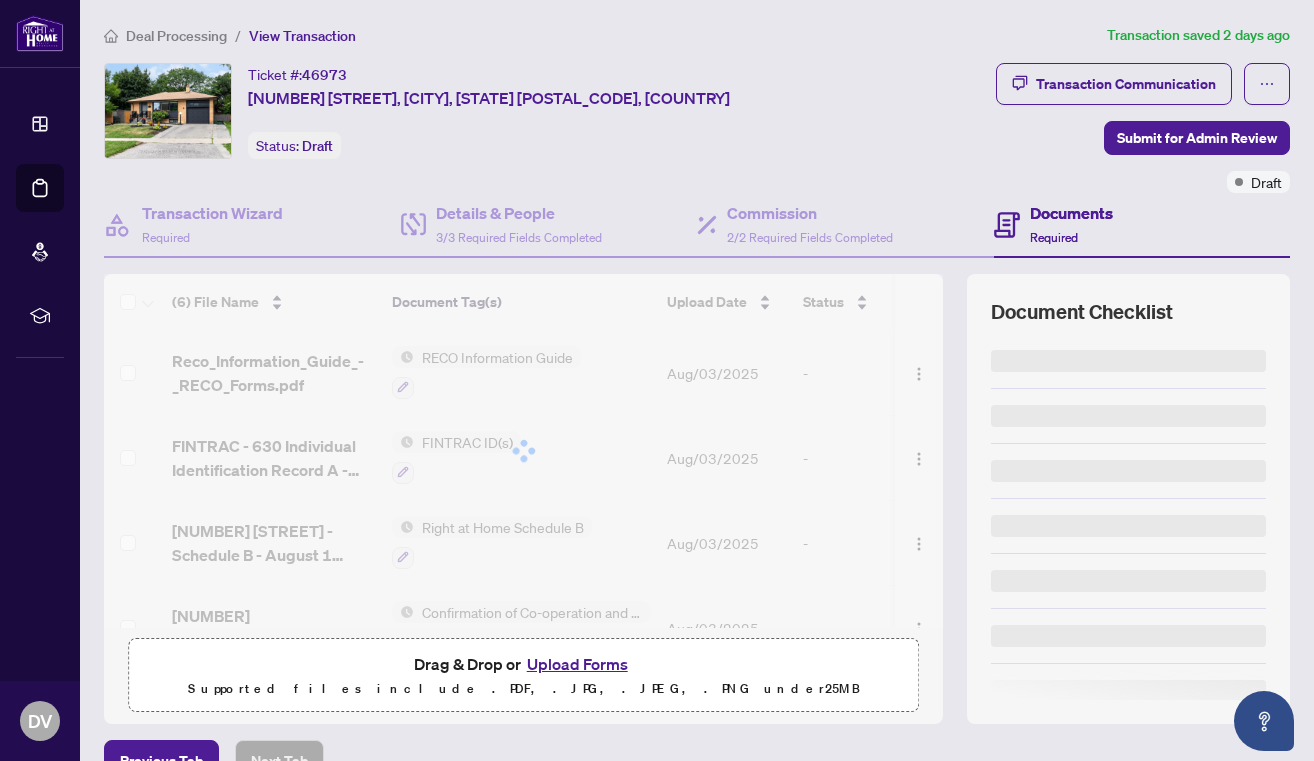 scroll, scrollTop: 0, scrollLeft: 0, axis: both 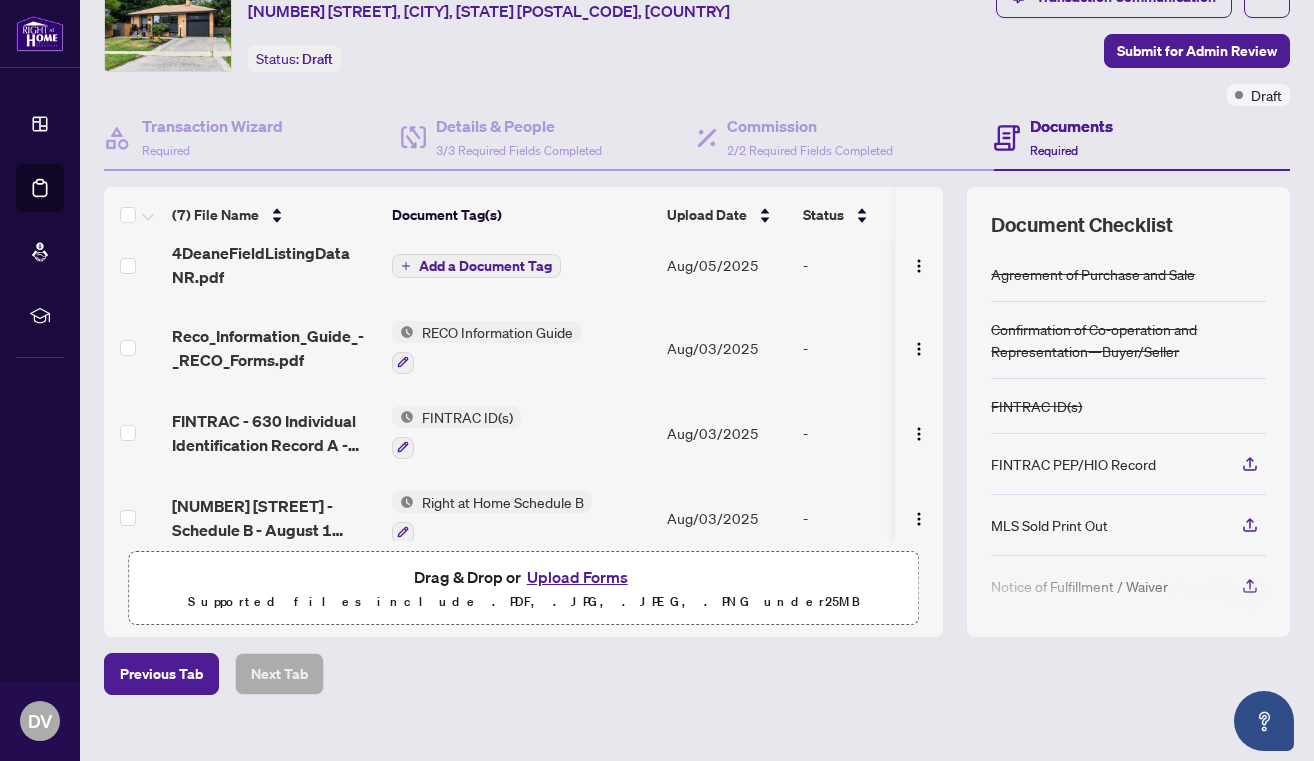 click on "Add a Document Tag" at bounding box center [485, 266] 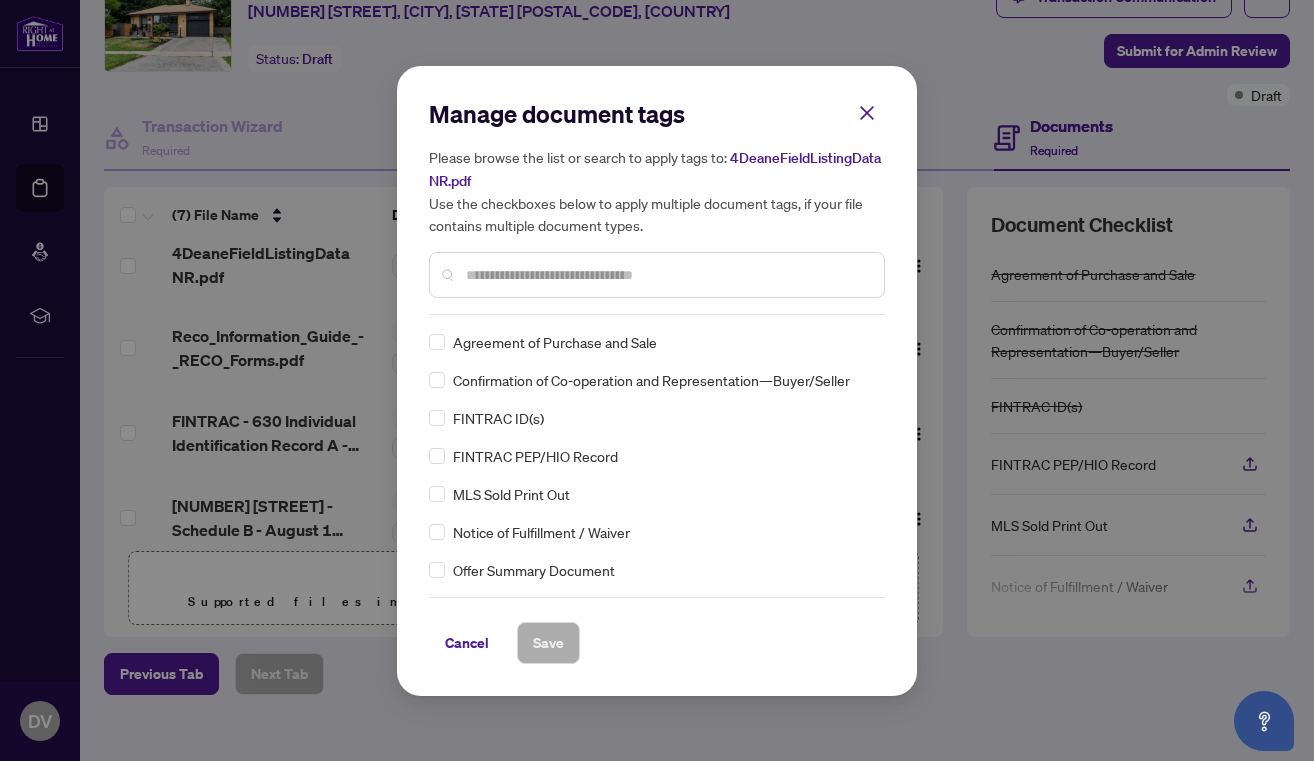 click on "Manage document tags Please browse the list or search to apply tags to:   4DeaneFieldListingData NR.pdf   Use the checkboxes below to apply multiple document tags, if your file contains multiple document types." at bounding box center [657, 206] 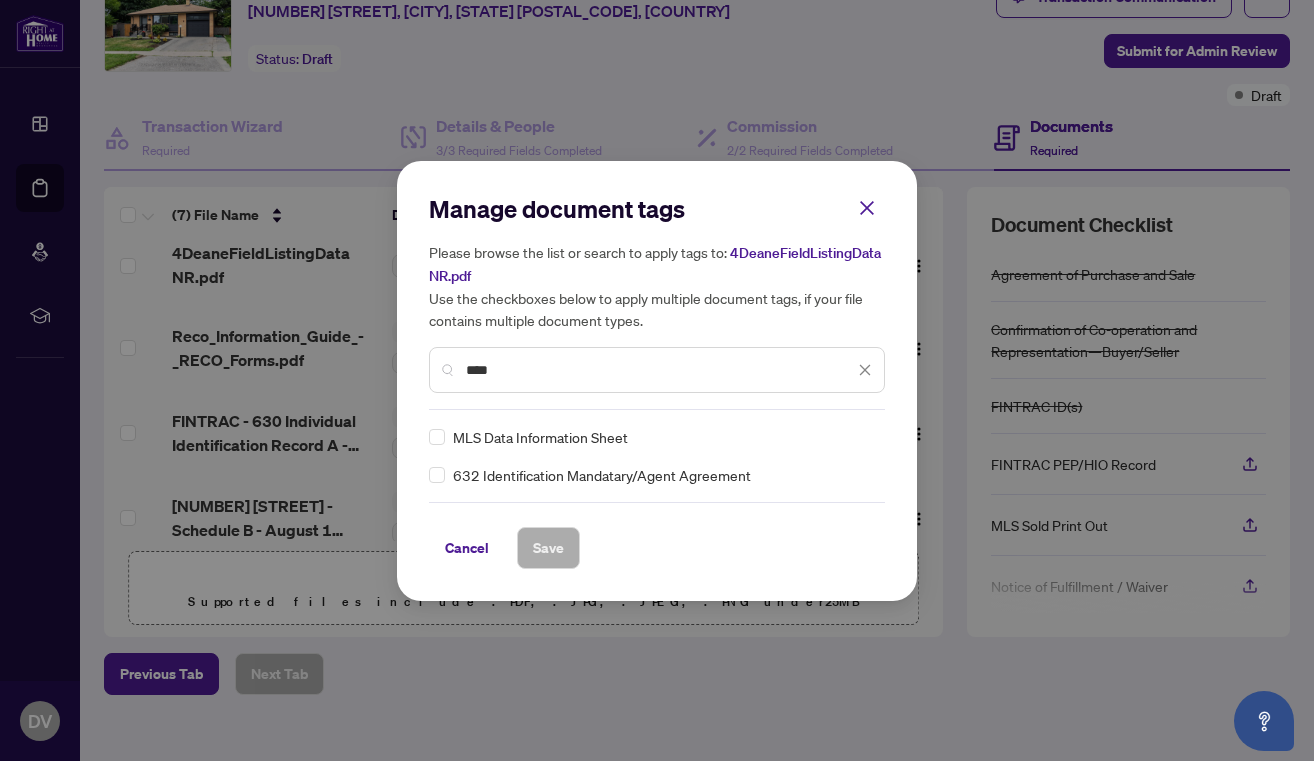 scroll, scrollTop: 0, scrollLeft: 0, axis: both 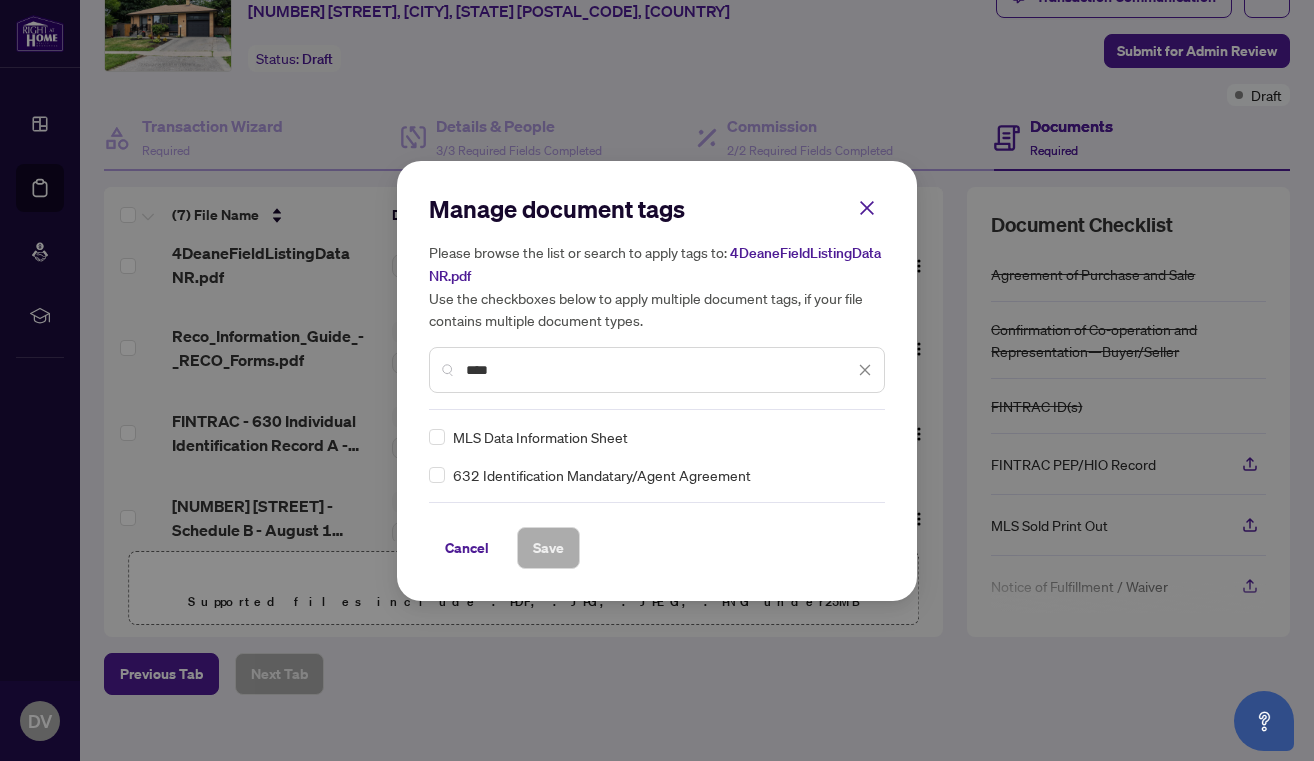 type on "****" 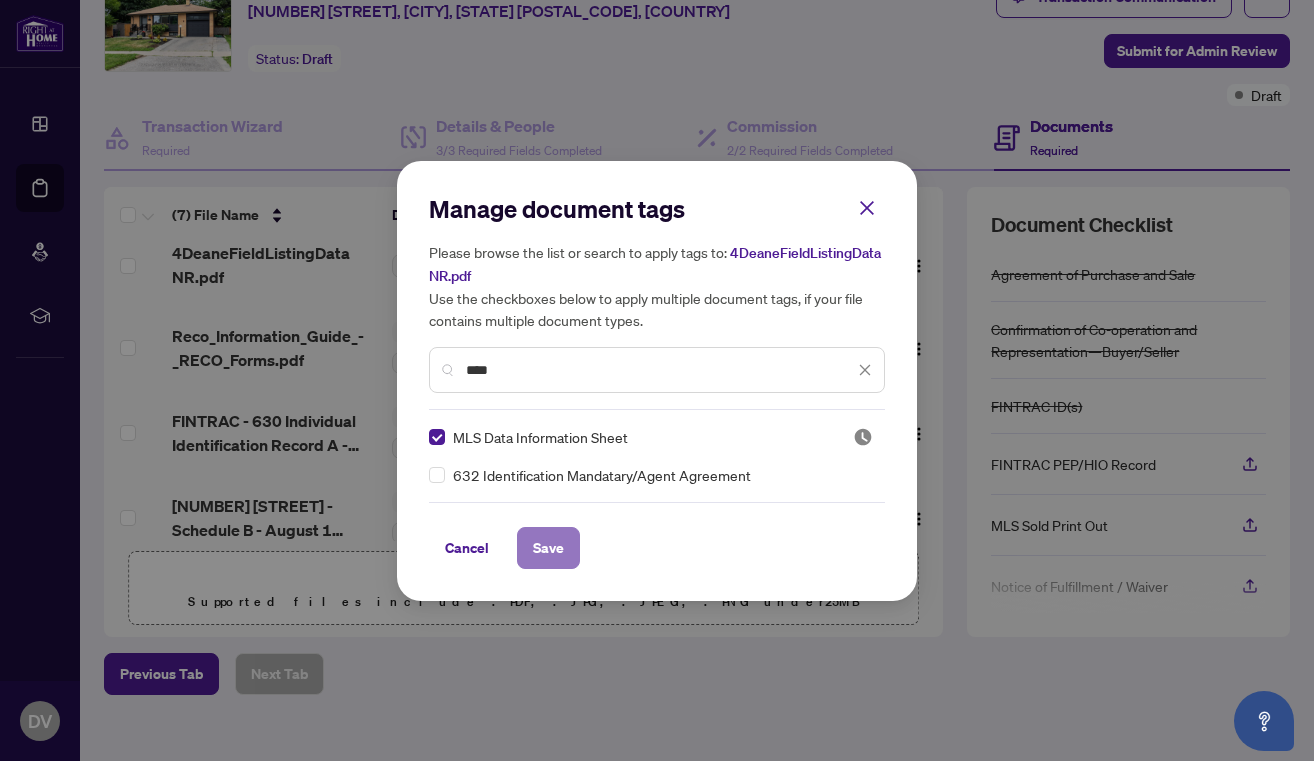 click on "Save" at bounding box center [548, 548] 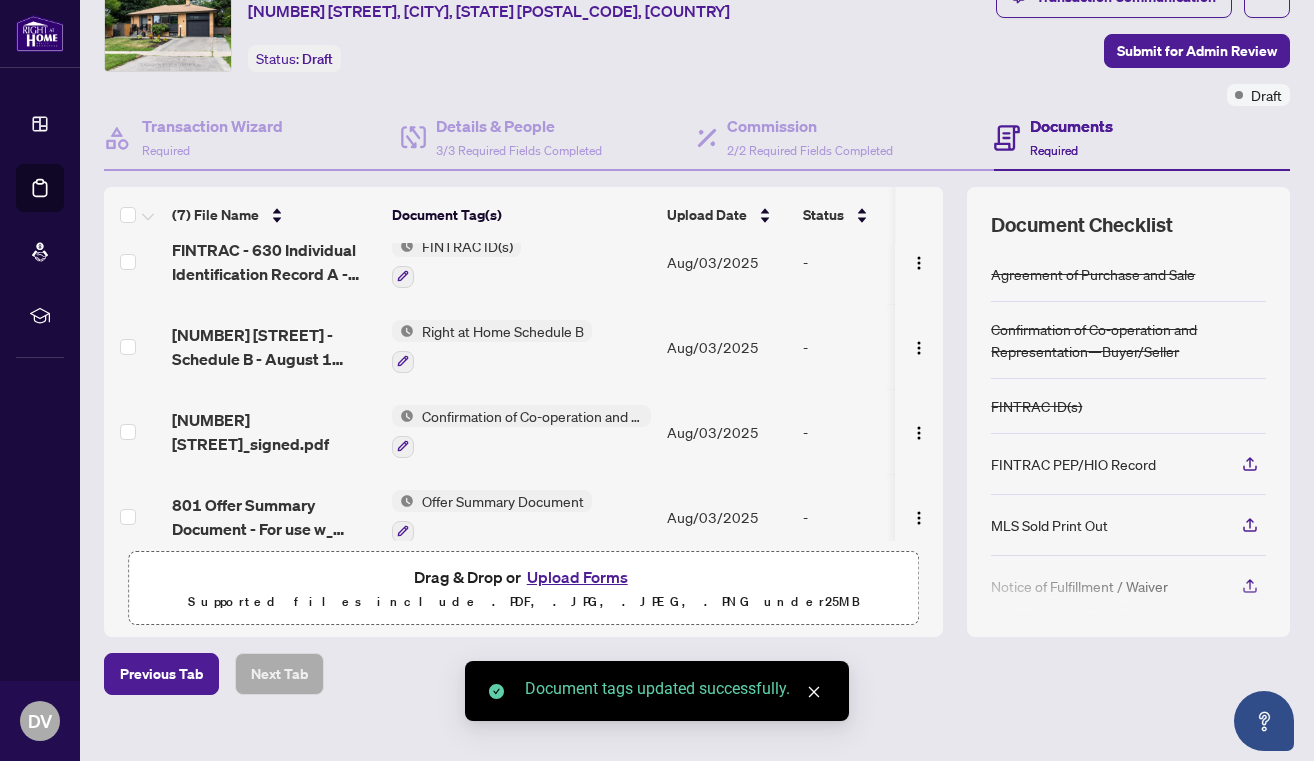 scroll, scrollTop: 292, scrollLeft: 0, axis: vertical 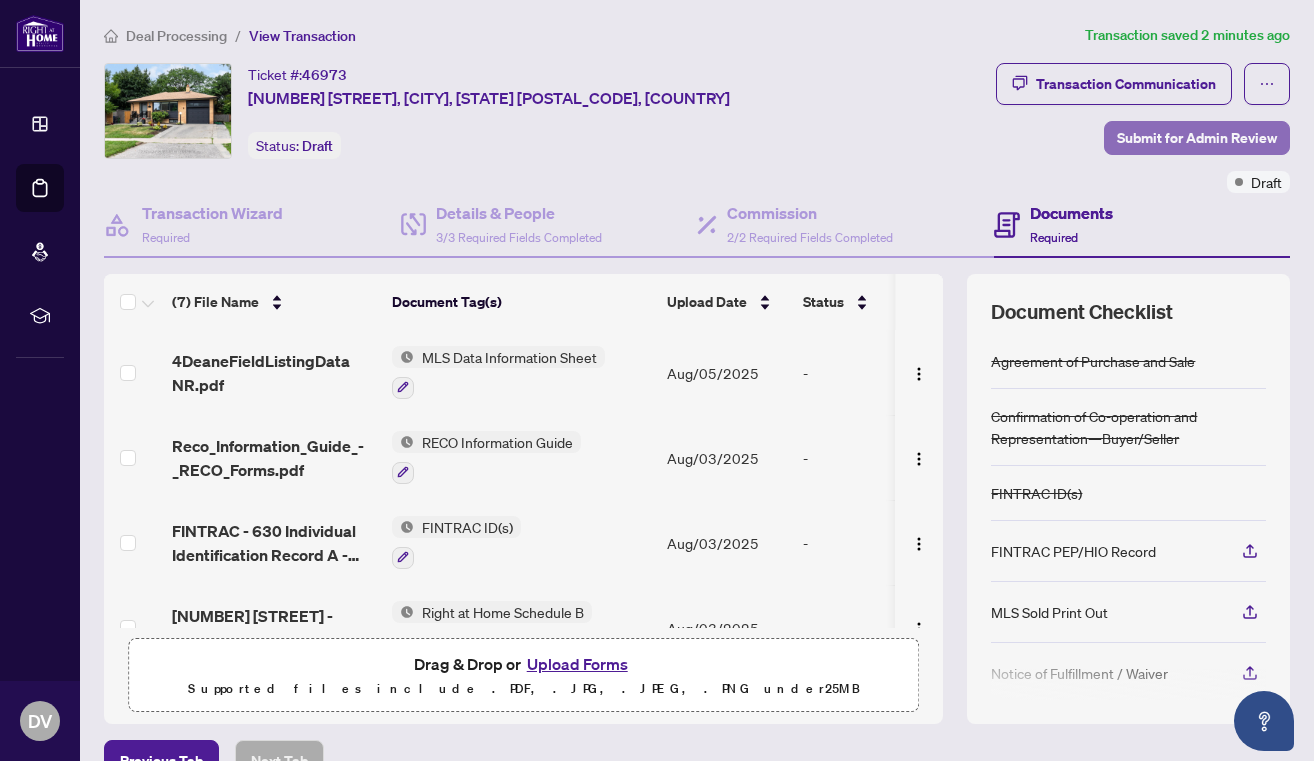 click on "Submit for Admin Review" at bounding box center (1197, 138) 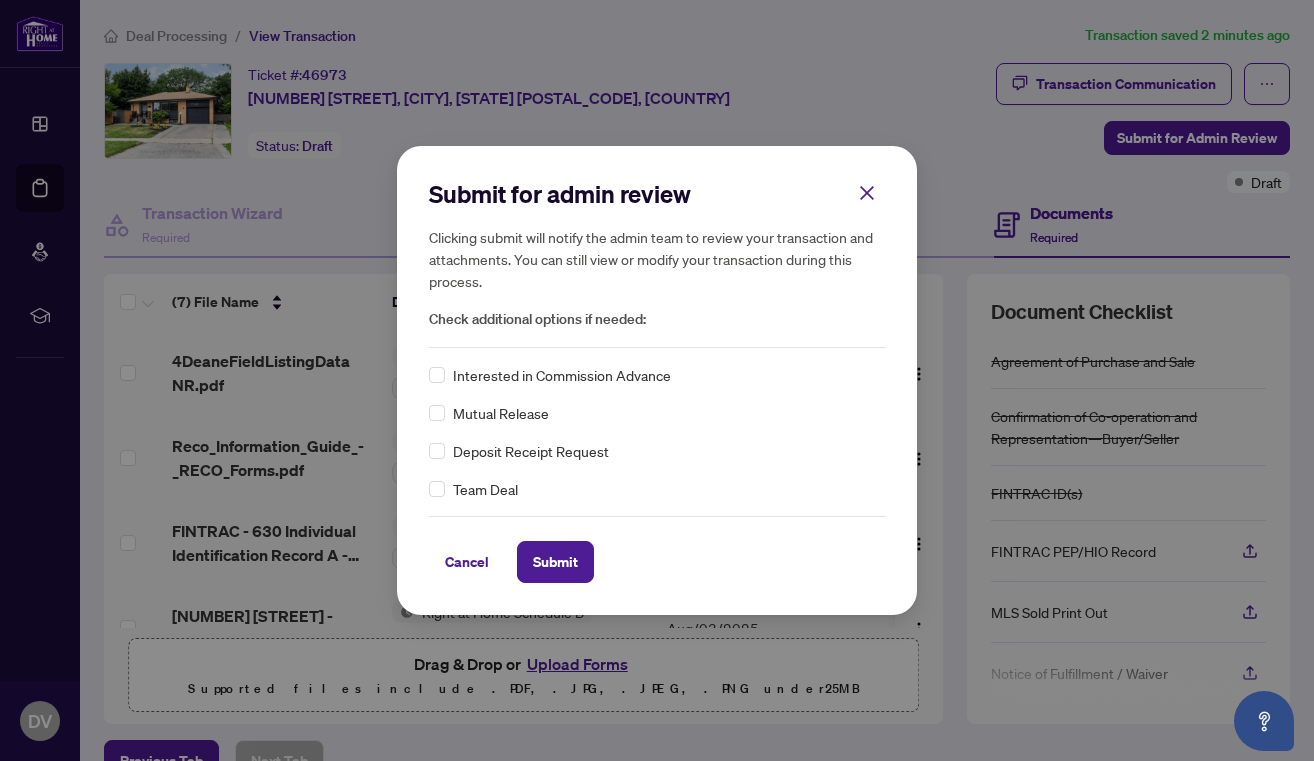 click 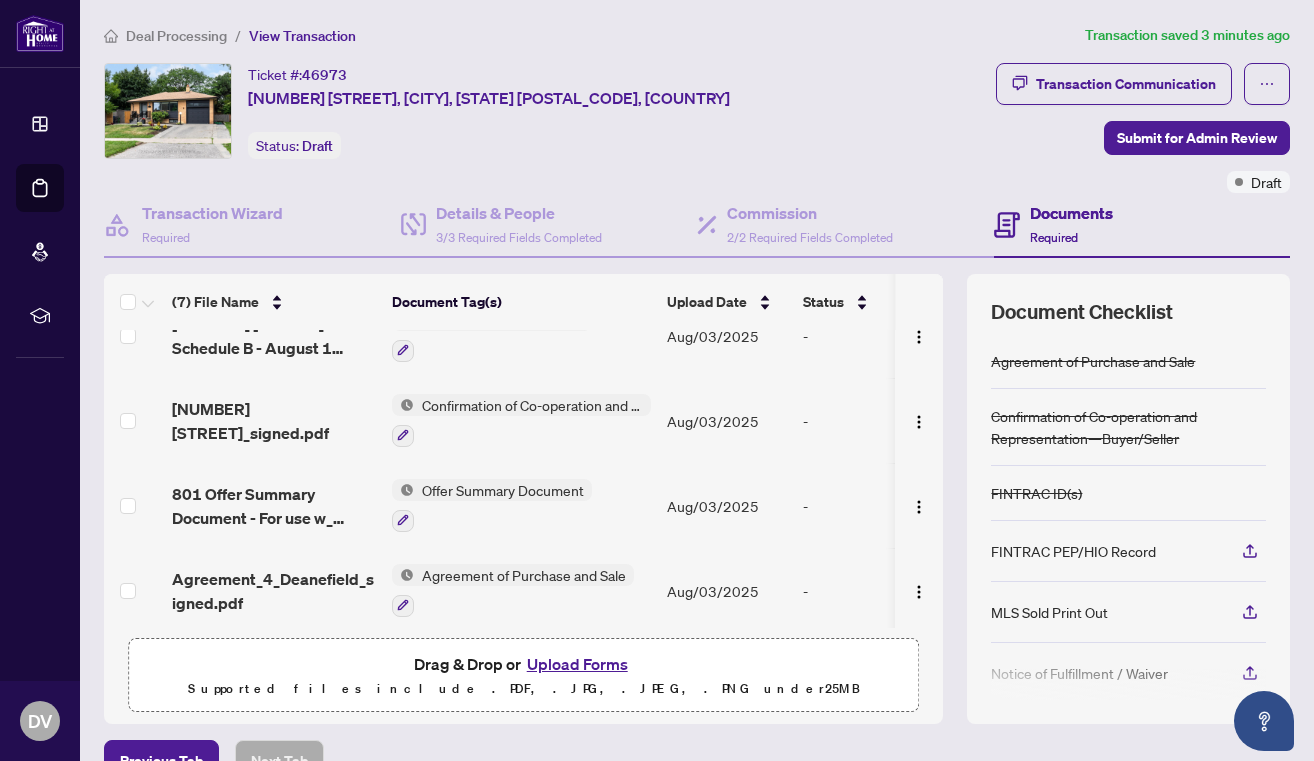 scroll, scrollTop: 0, scrollLeft: 0, axis: both 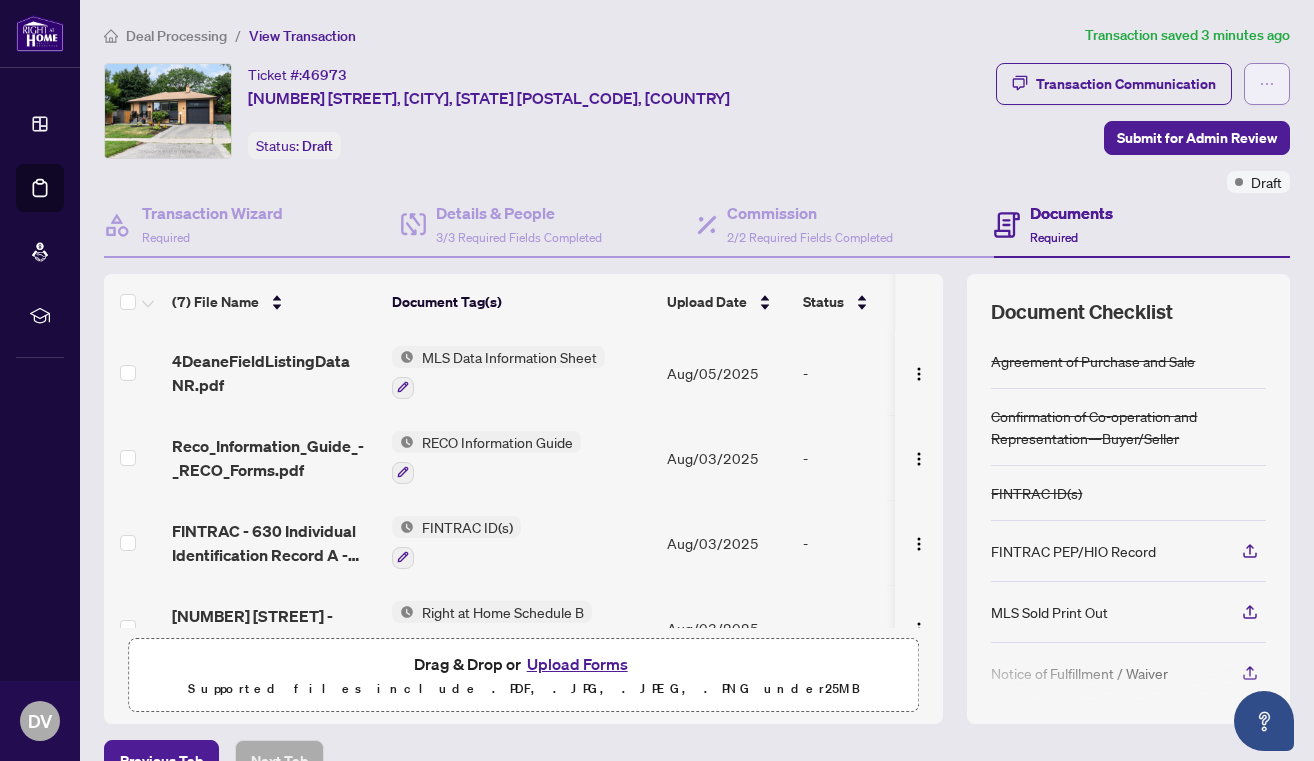 click 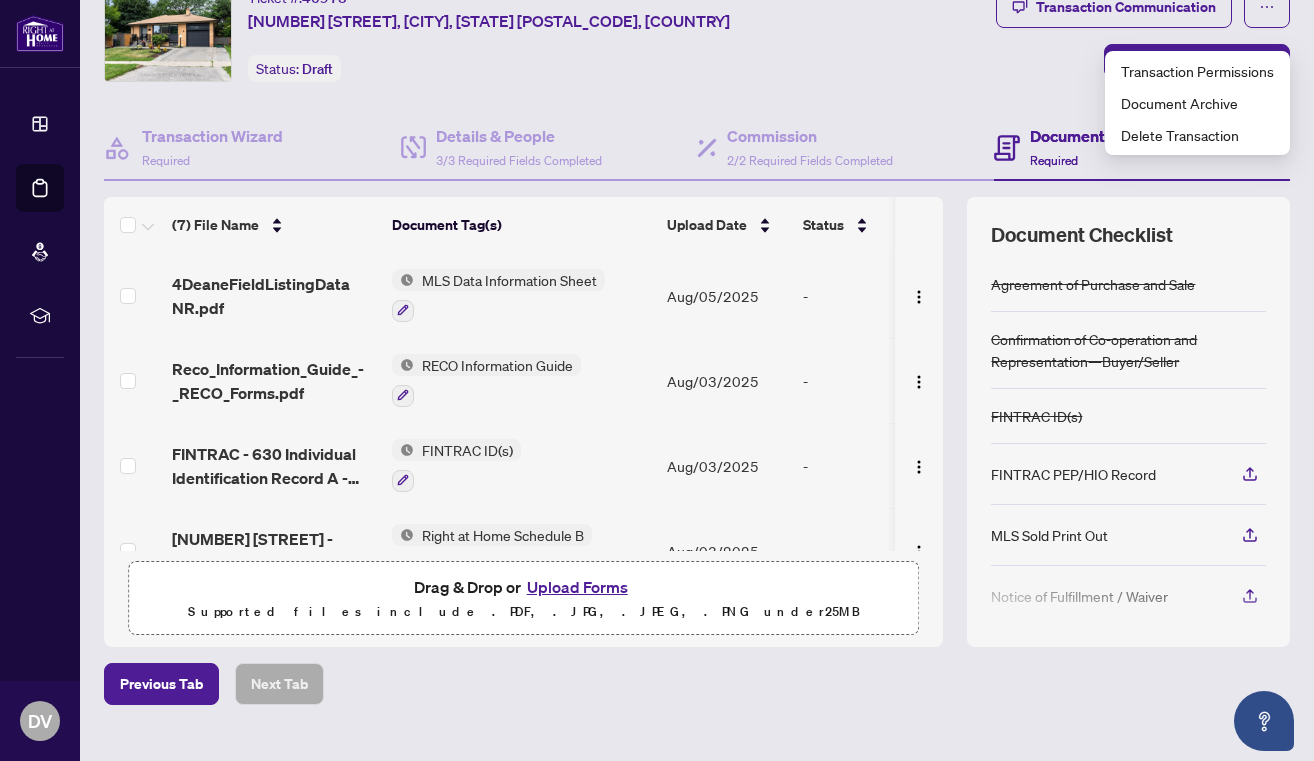 scroll, scrollTop: 0, scrollLeft: 0, axis: both 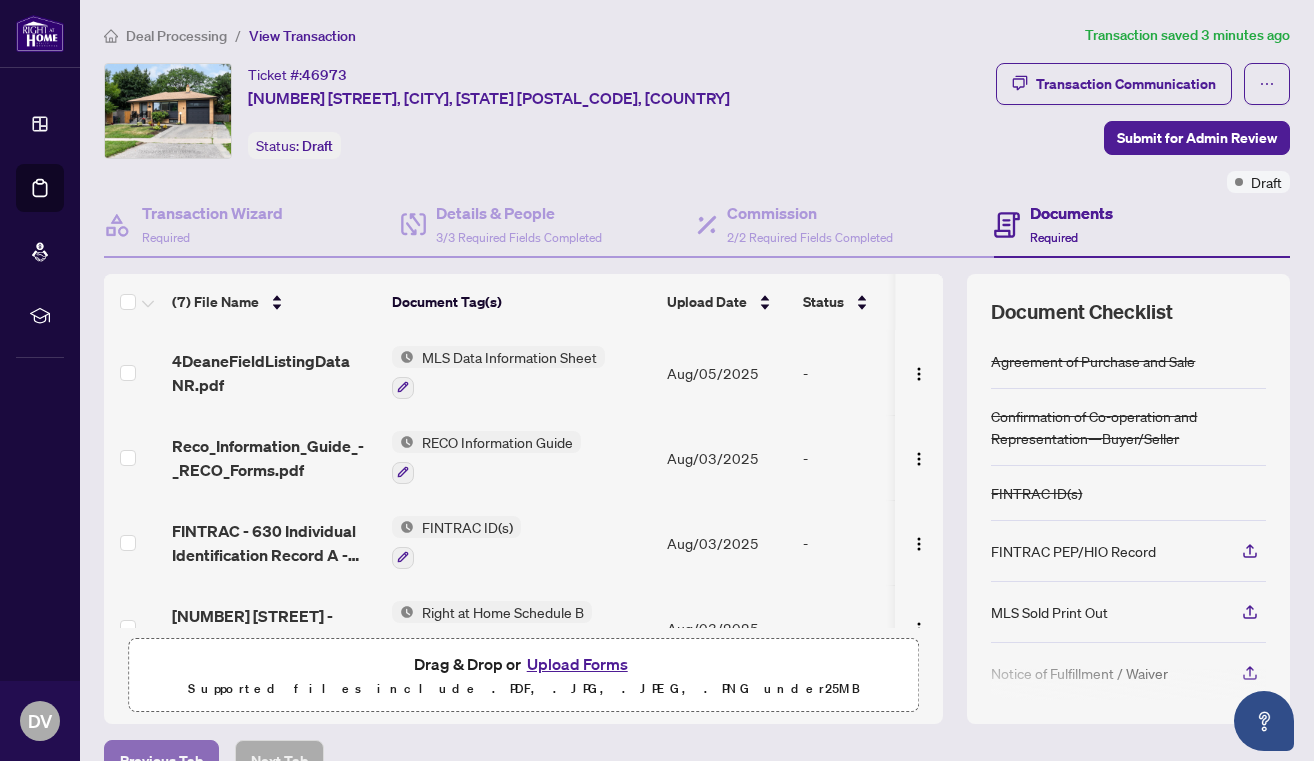 click on "Previous Tab" at bounding box center [161, 761] 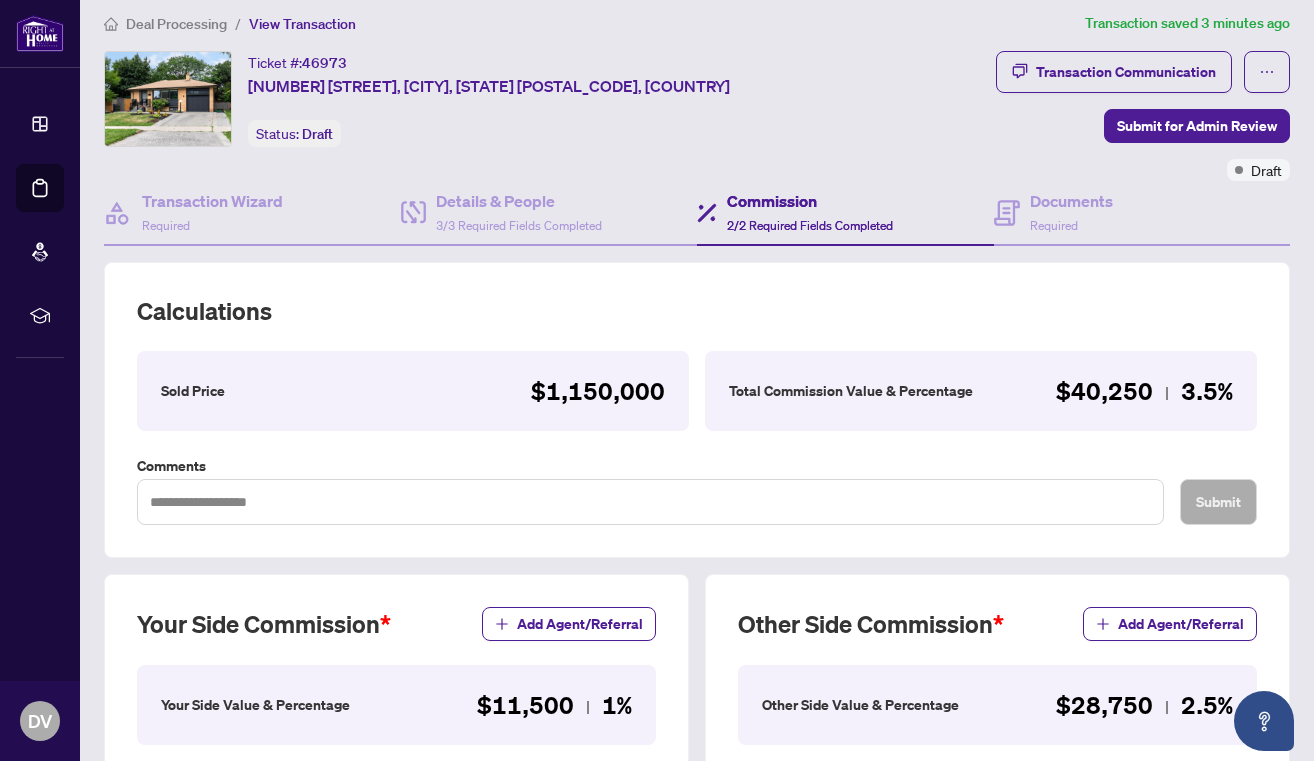scroll, scrollTop: 0, scrollLeft: 0, axis: both 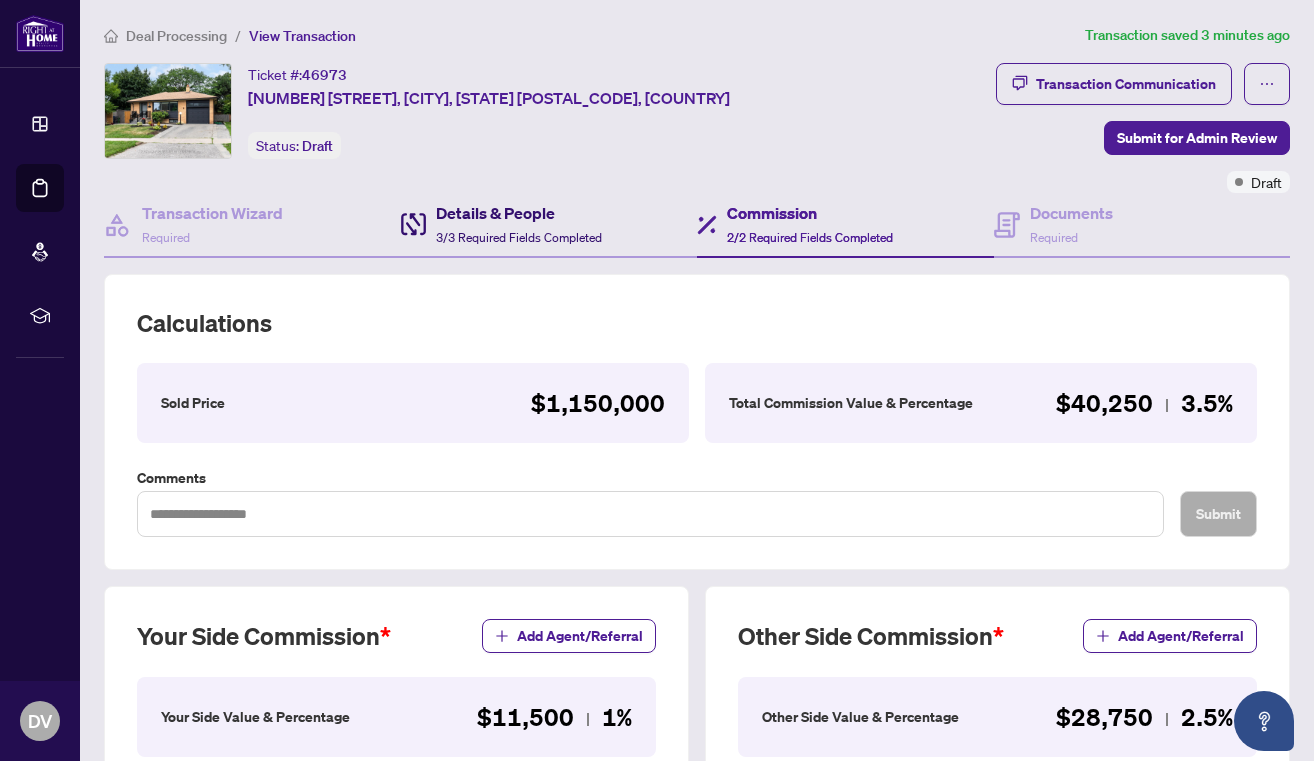 click on "Details & People" at bounding box center [519, 213] 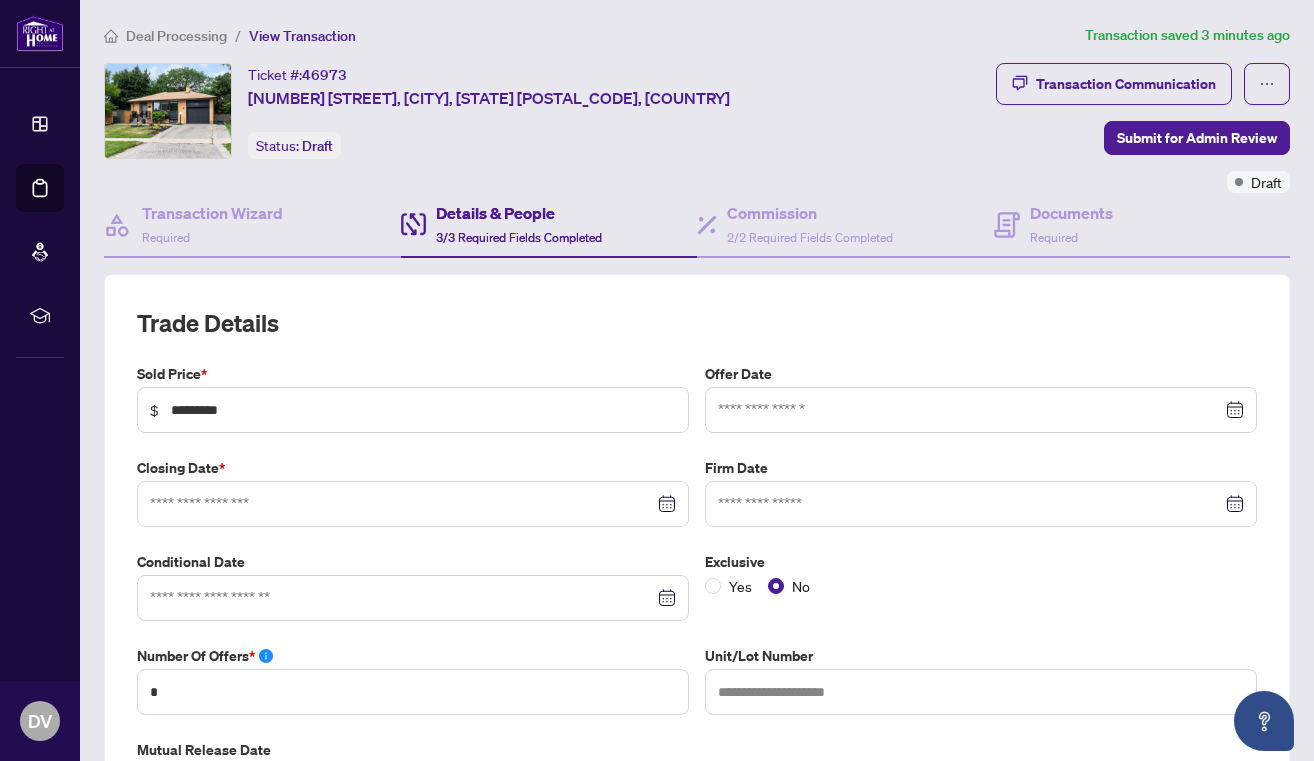 type on "**********" 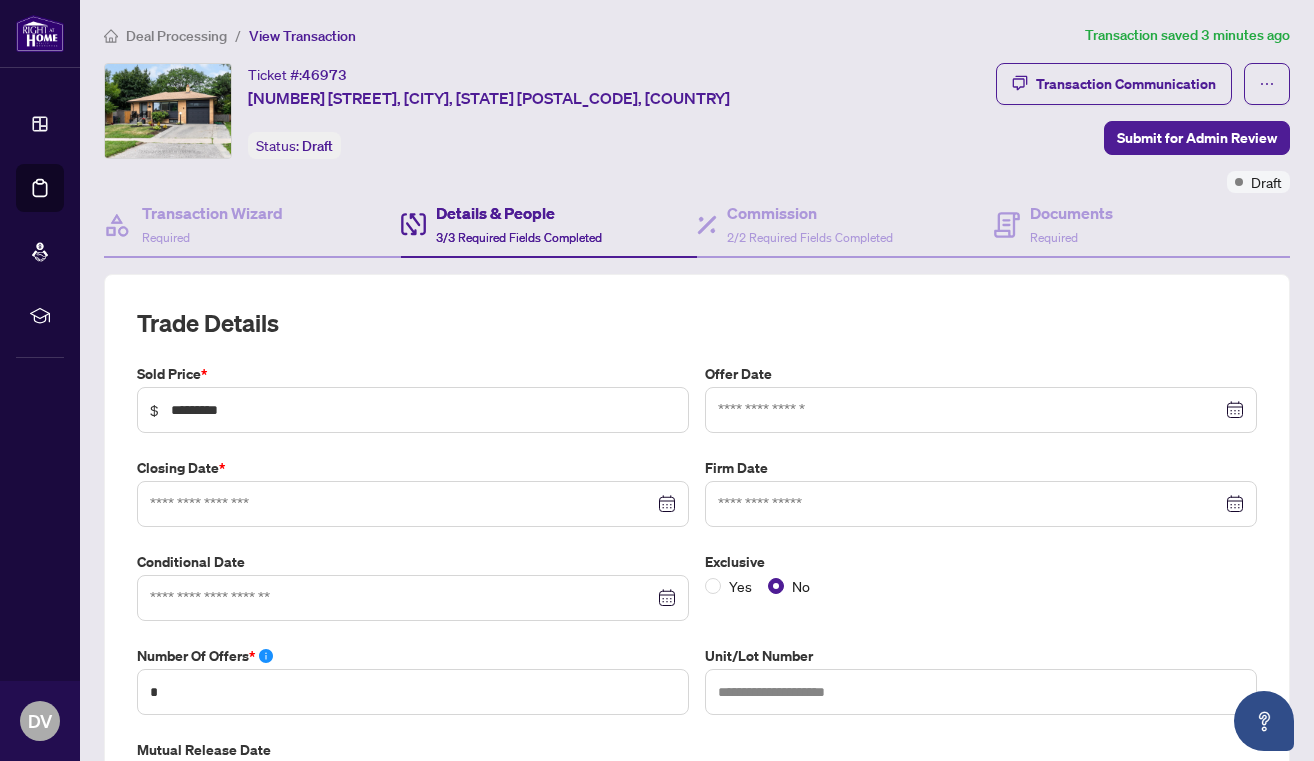 type on "**********" 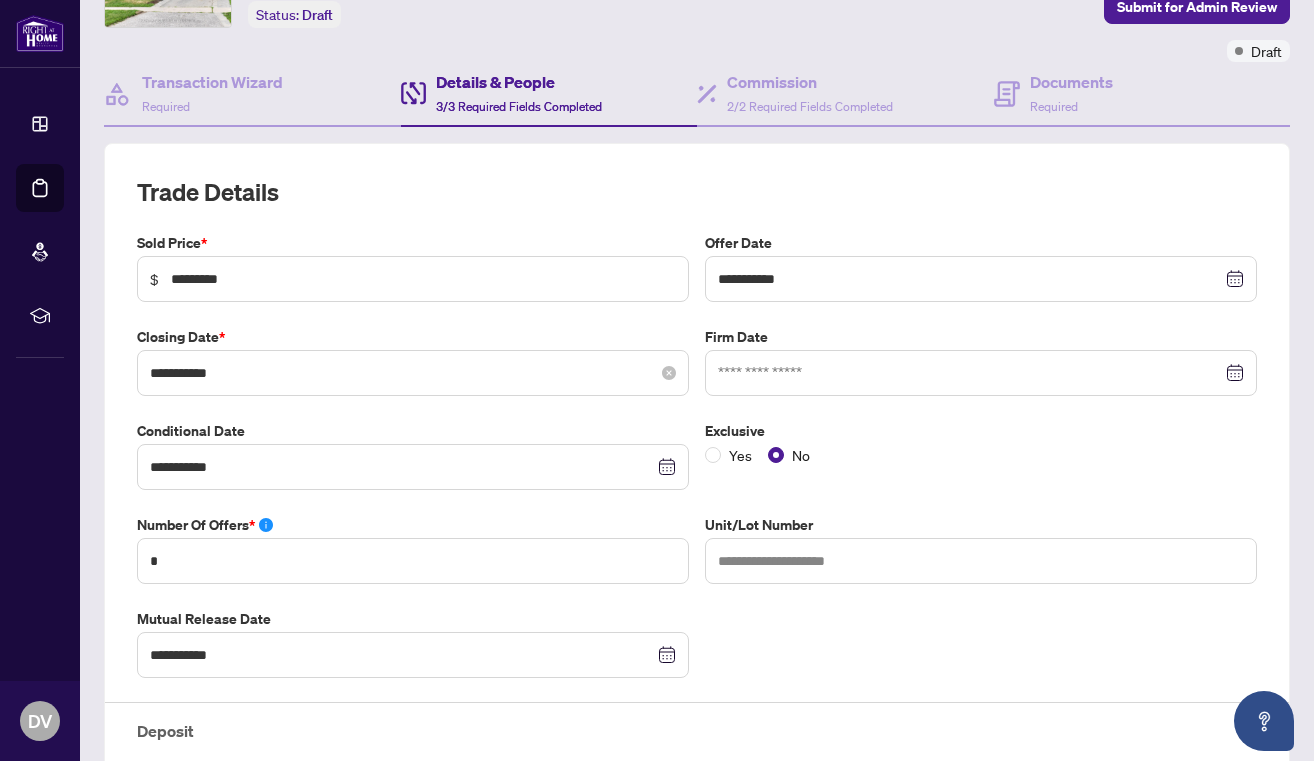scroll, scrollTop: 0, scrollLeft: 0, axis: both 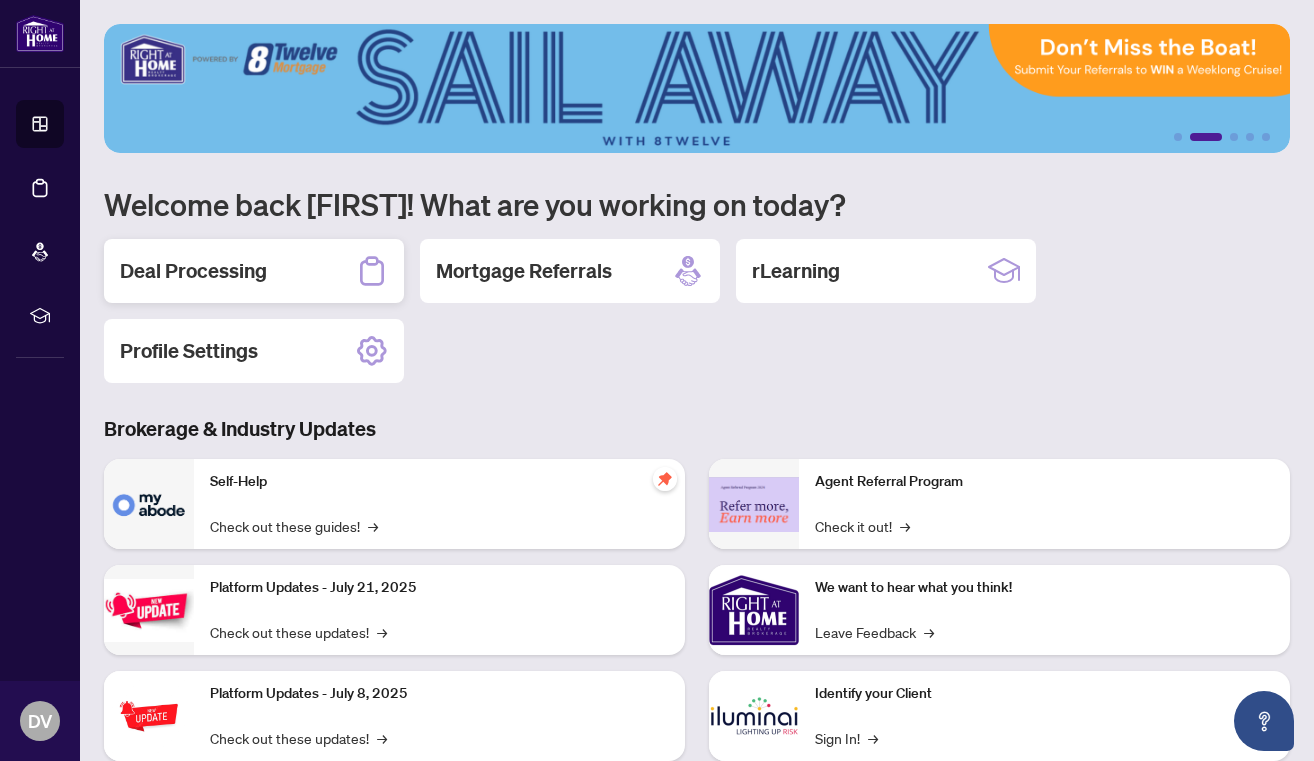 click on "Deal Processing" at bounding box center [193, 271] 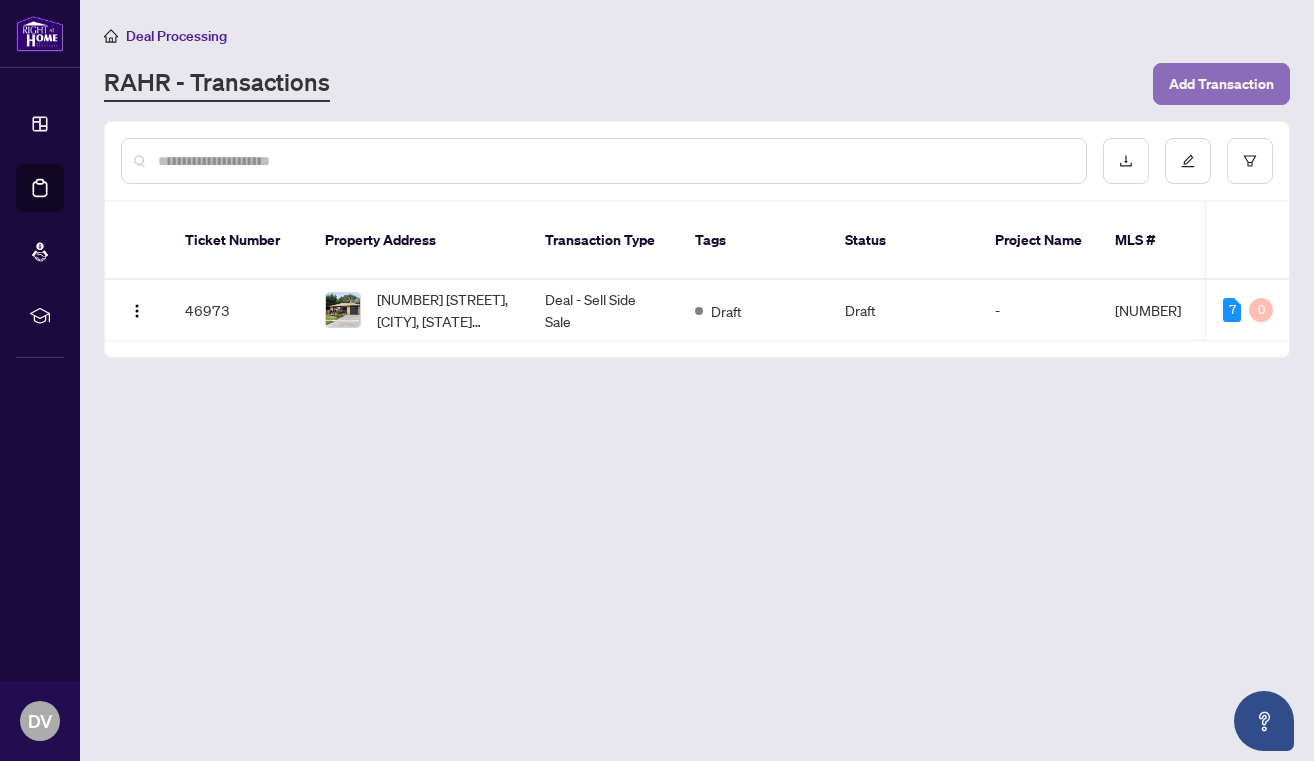 click on "Add Transaction" at bounding box center (1221, 84) 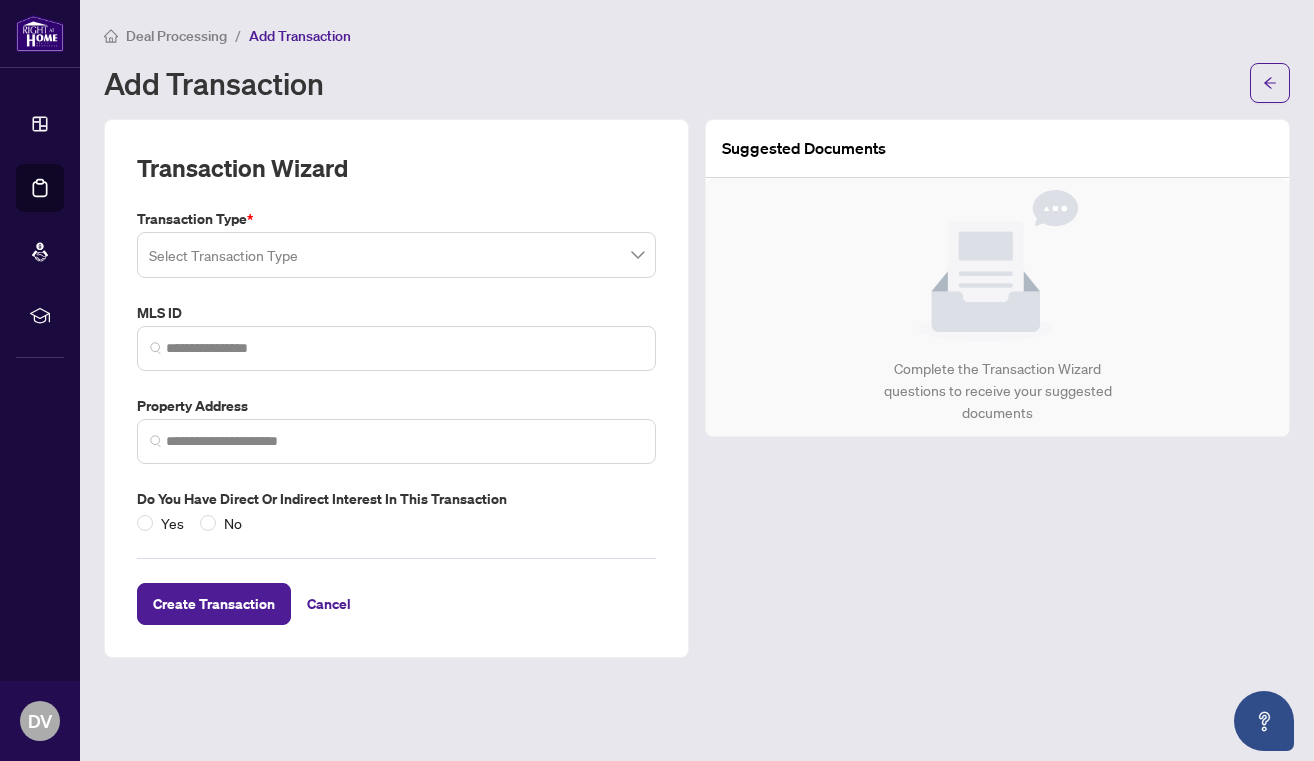 click at bounding box center [396, 255] 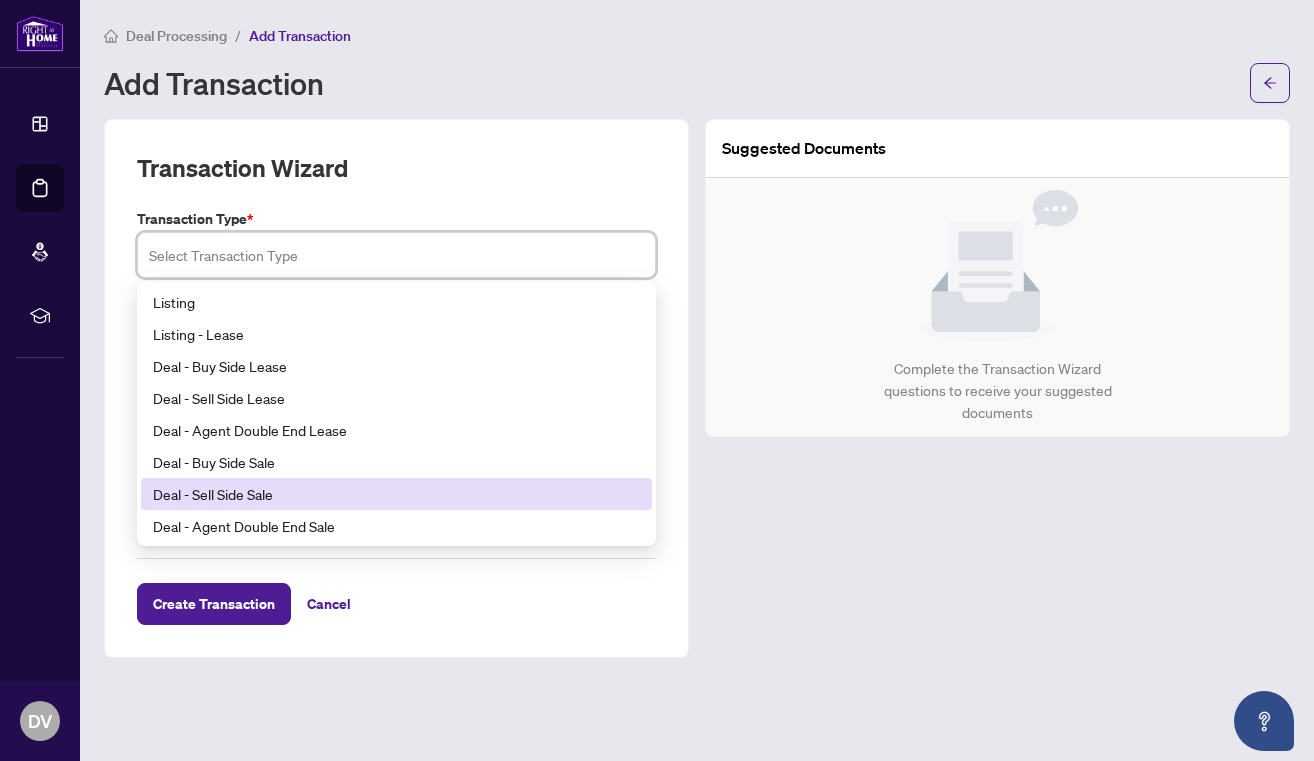 click on "Deal - Sell Side Sale" at bounding box center [396, 494] 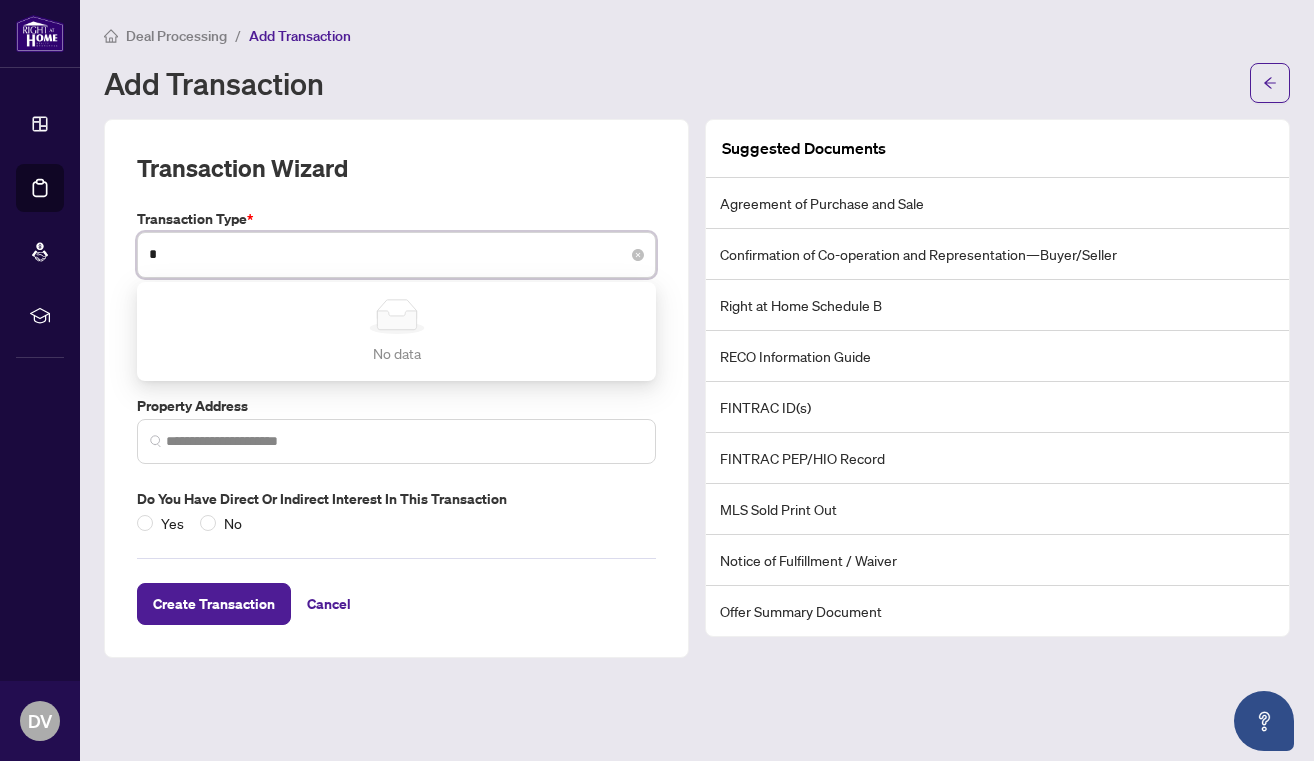 click on "*" at bounding box center (396, 255) 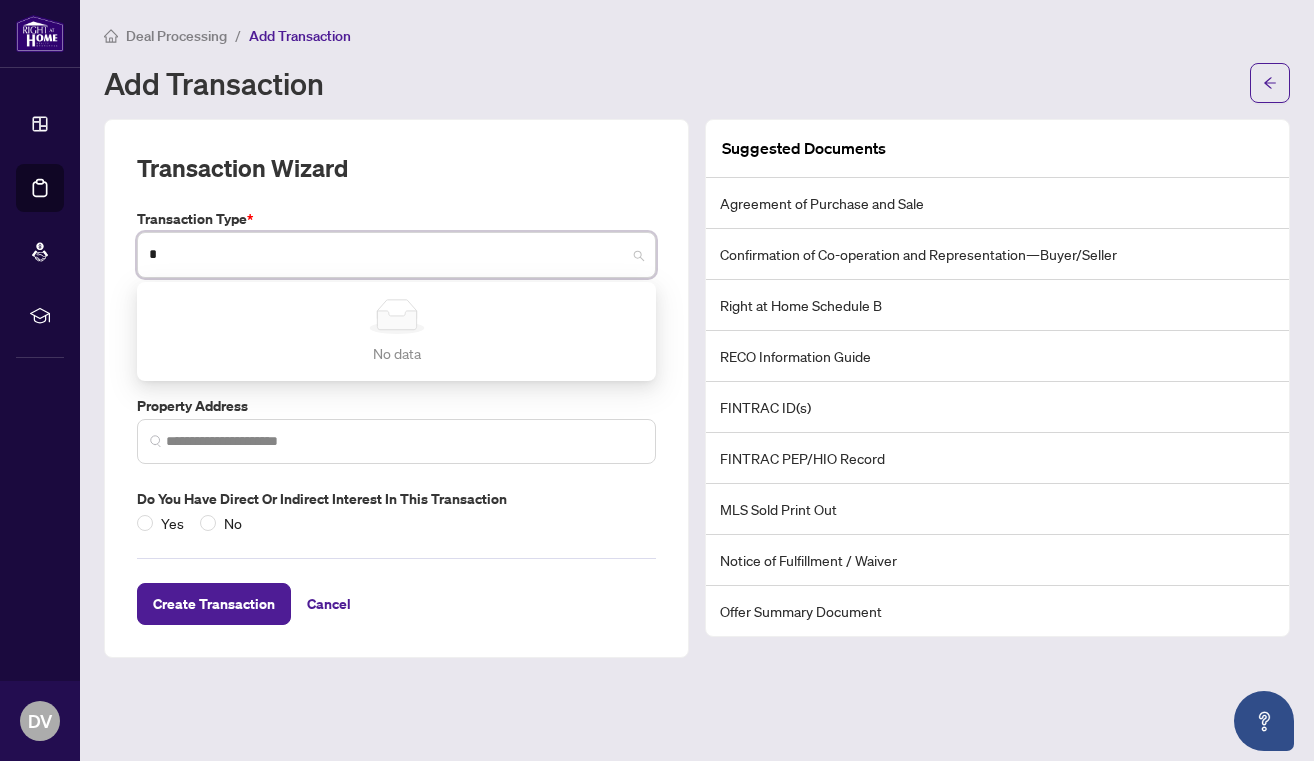 type on "*" 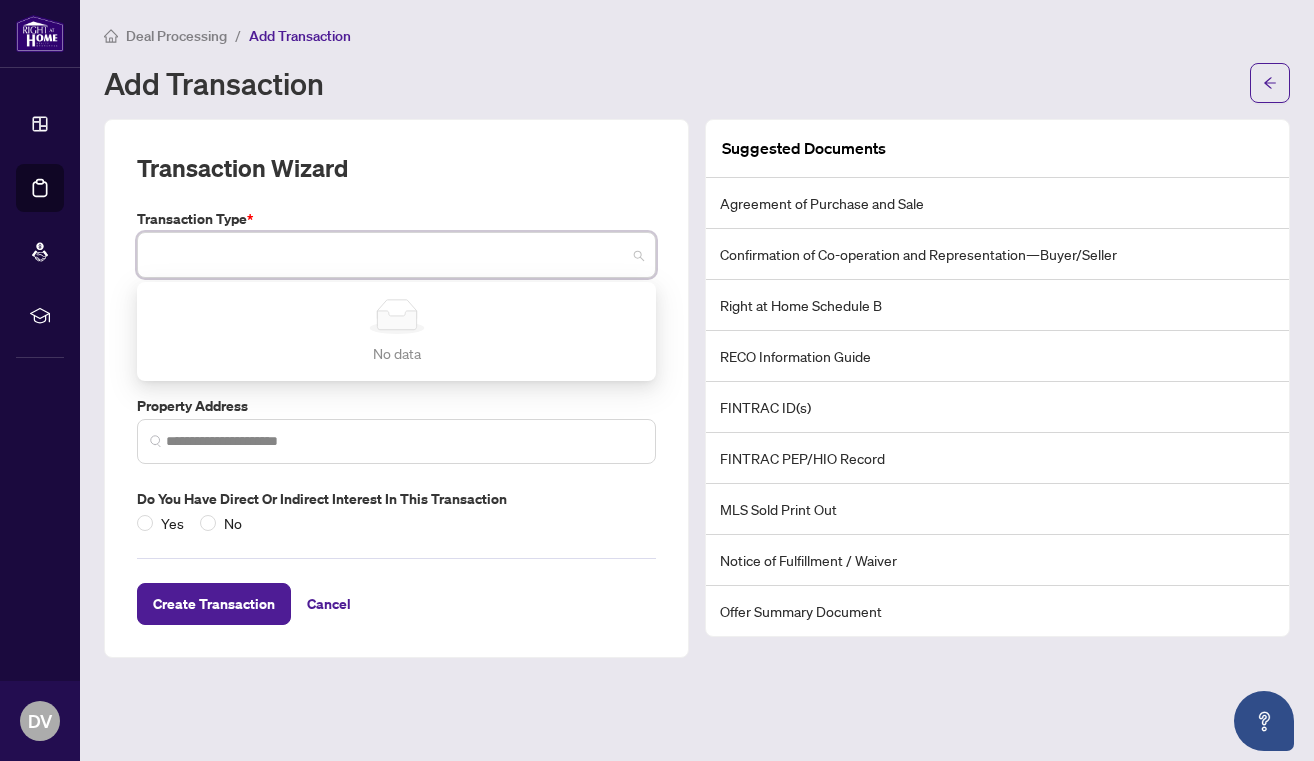 click on "Transaction Wizard" at bounding box center [396, 180] 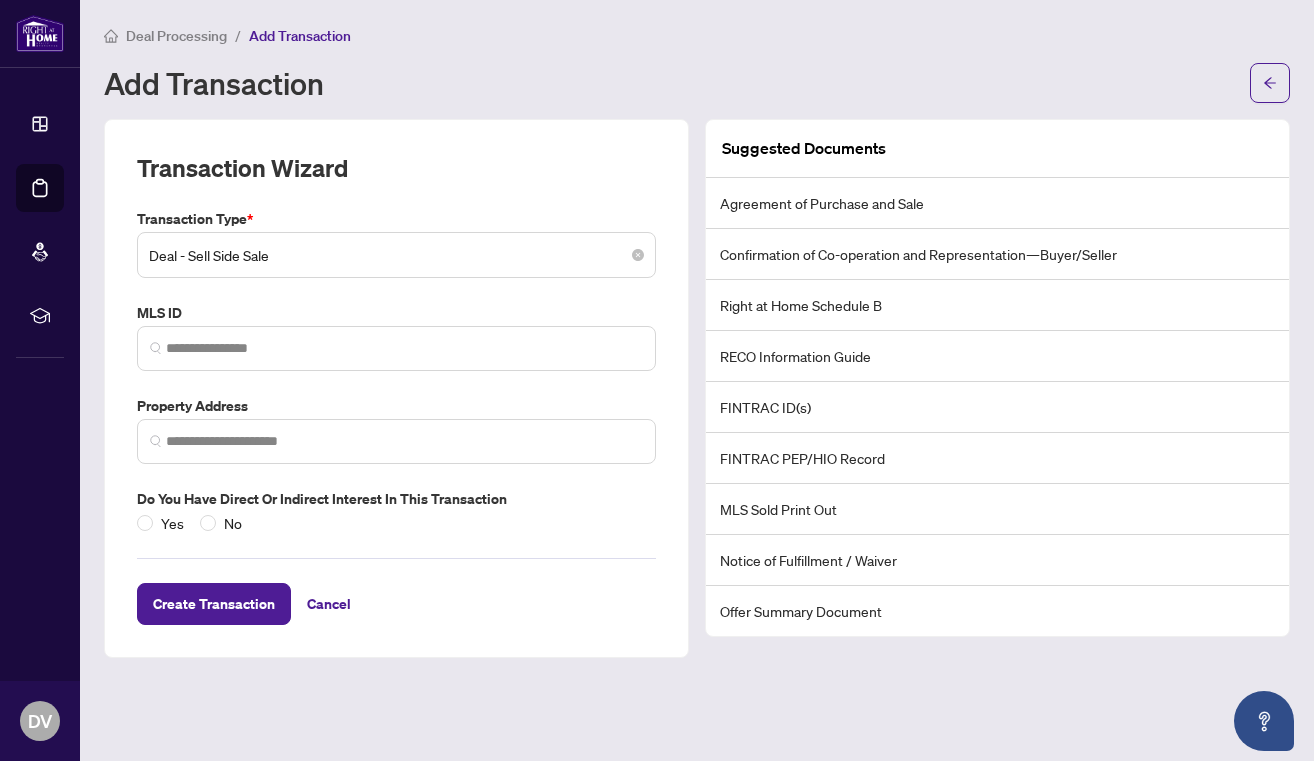 click on "Deal - Sell Side Sale" at bounding box center (396, 255) 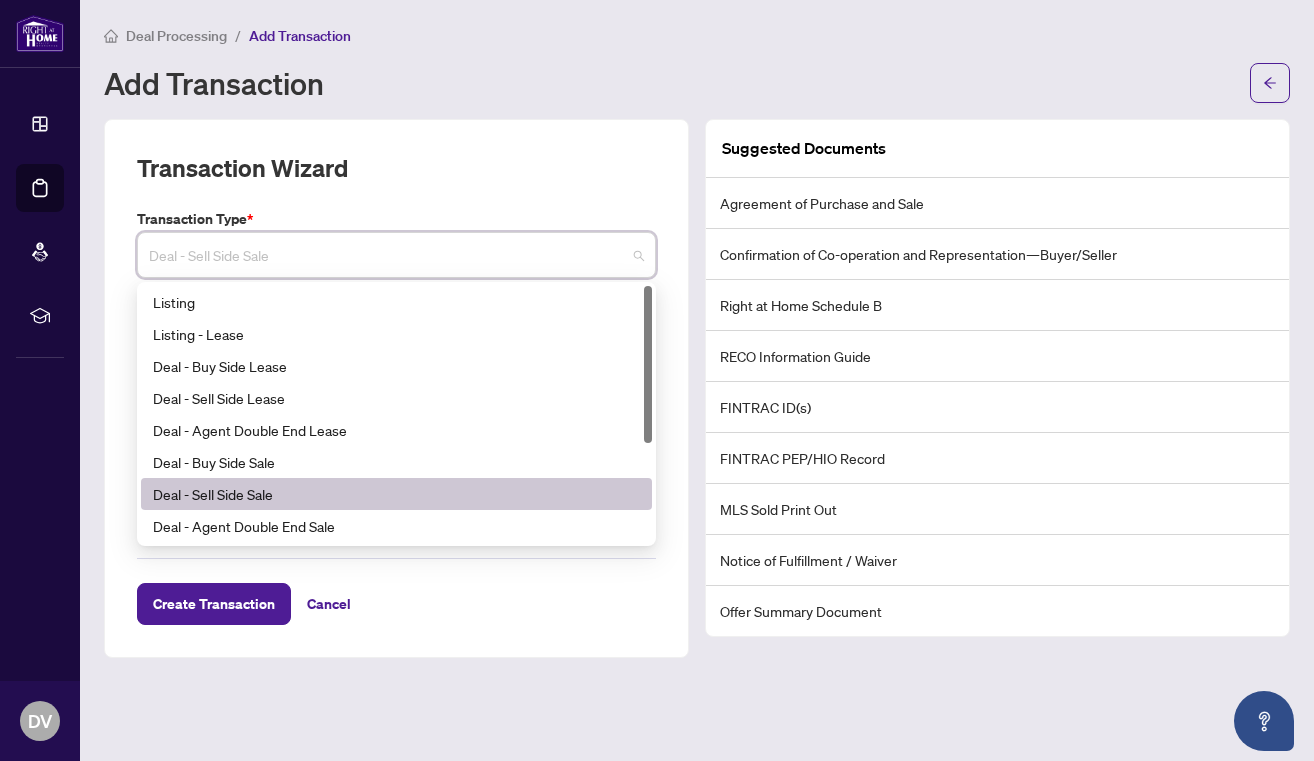 click on "Deal - Sell Side Sale" at bounding box center (396, 494) 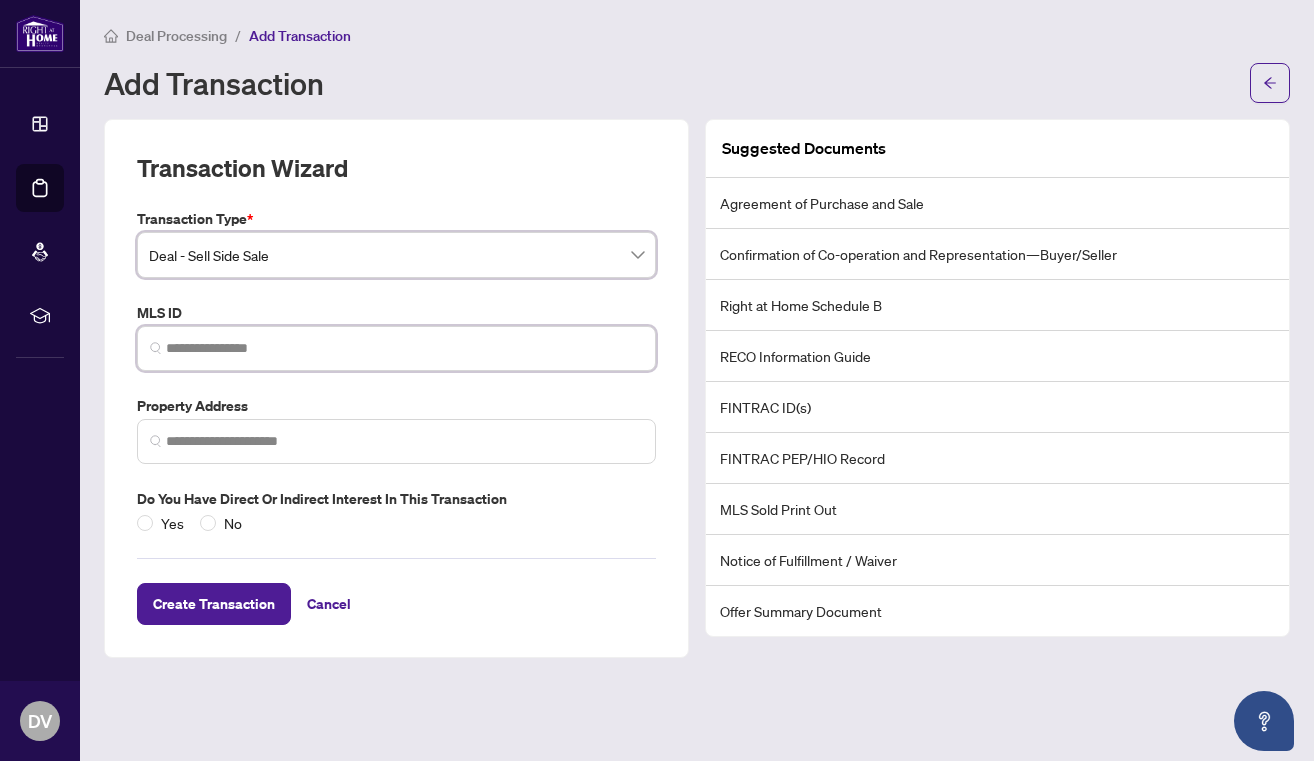 click at bounding box center (404, 348) 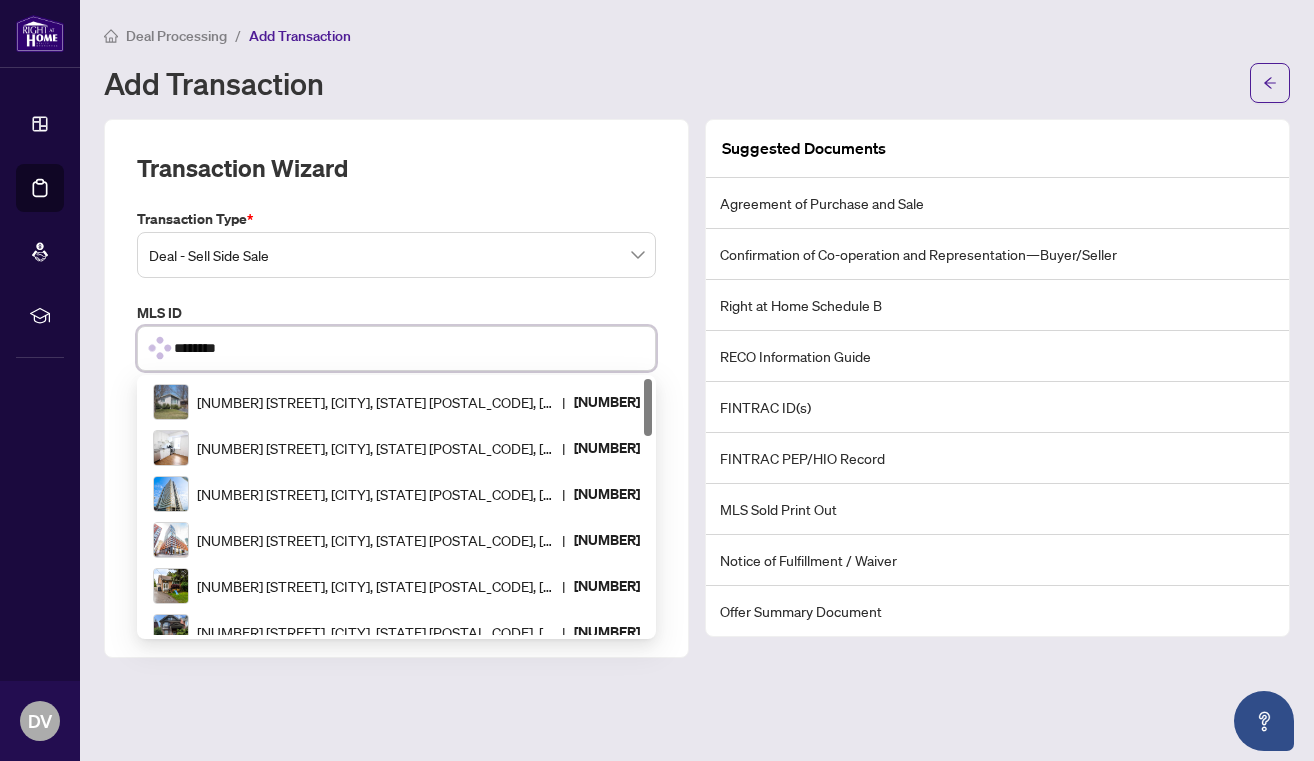 type on "*********" 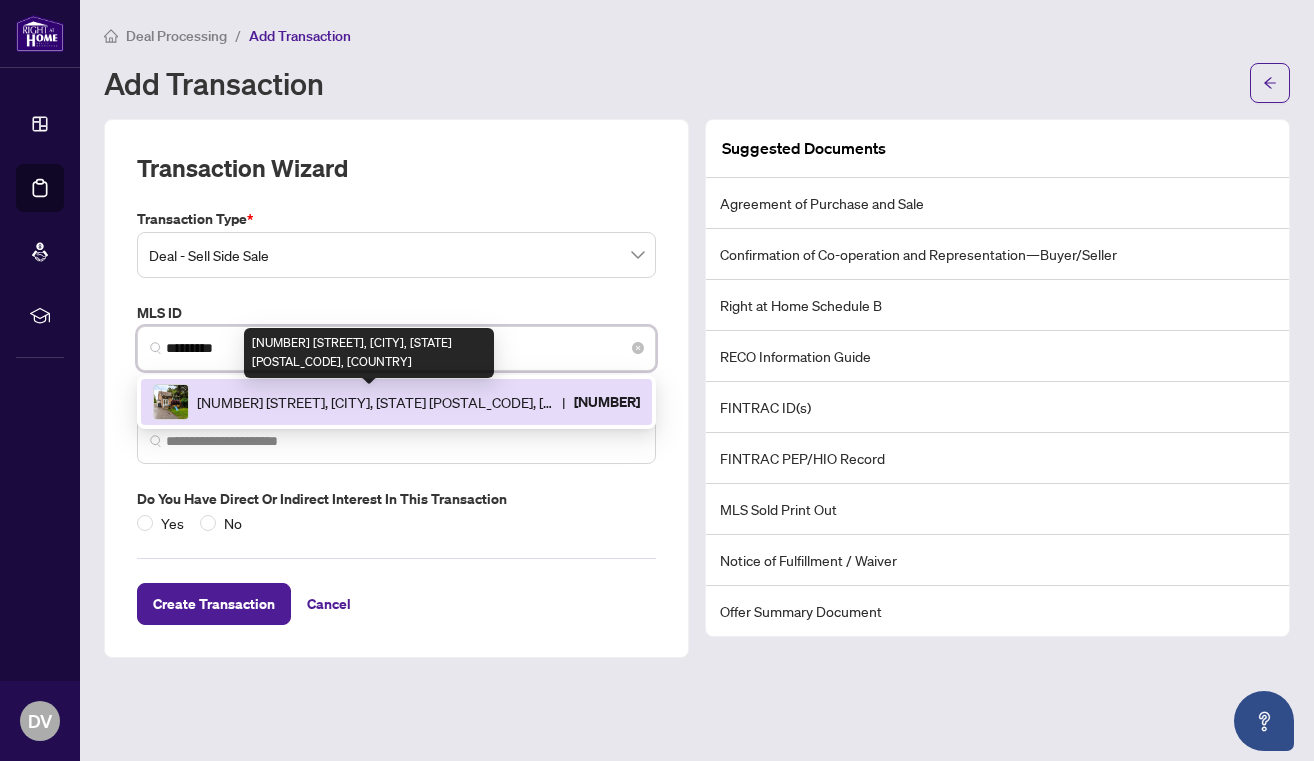 click on "[NUMBER] [STREET], [CITY], [STATE] [POSTAL_CODE], [COUNTRY]" at bounding box center [375, 402] 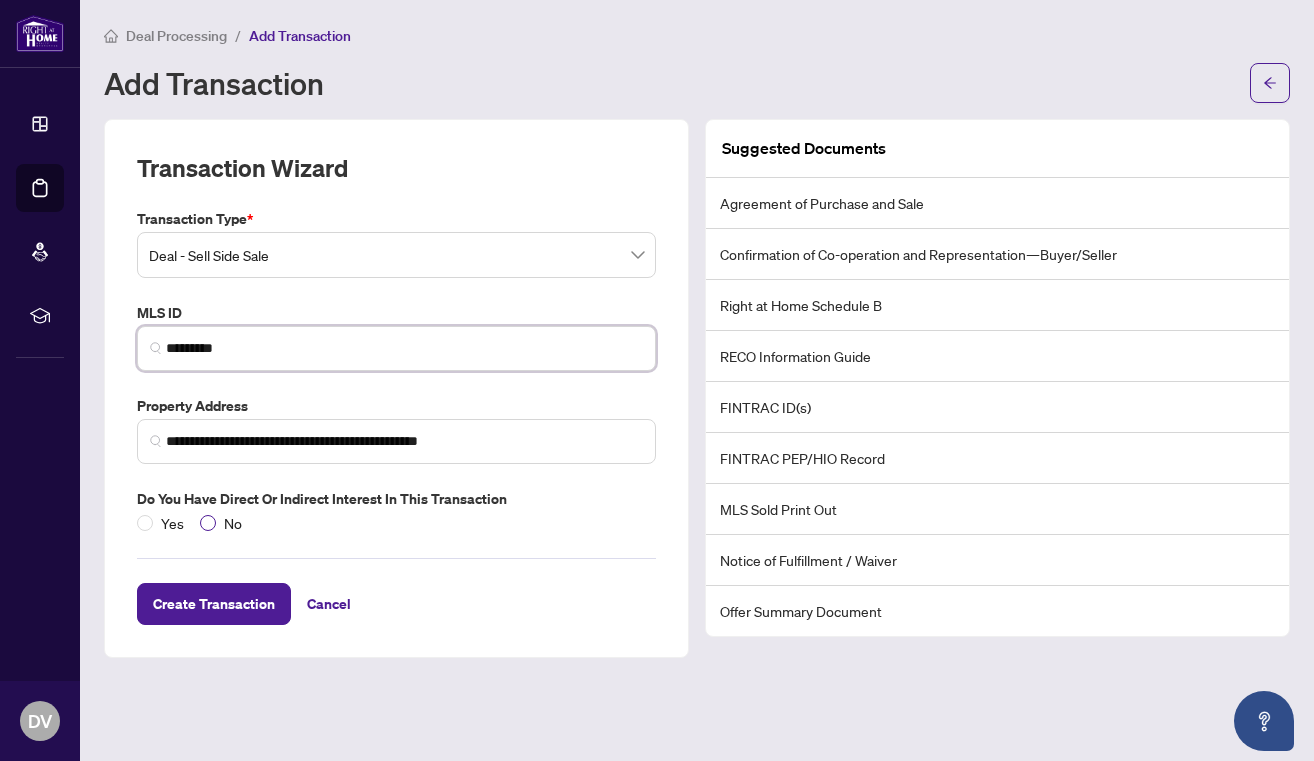 type on "*********" 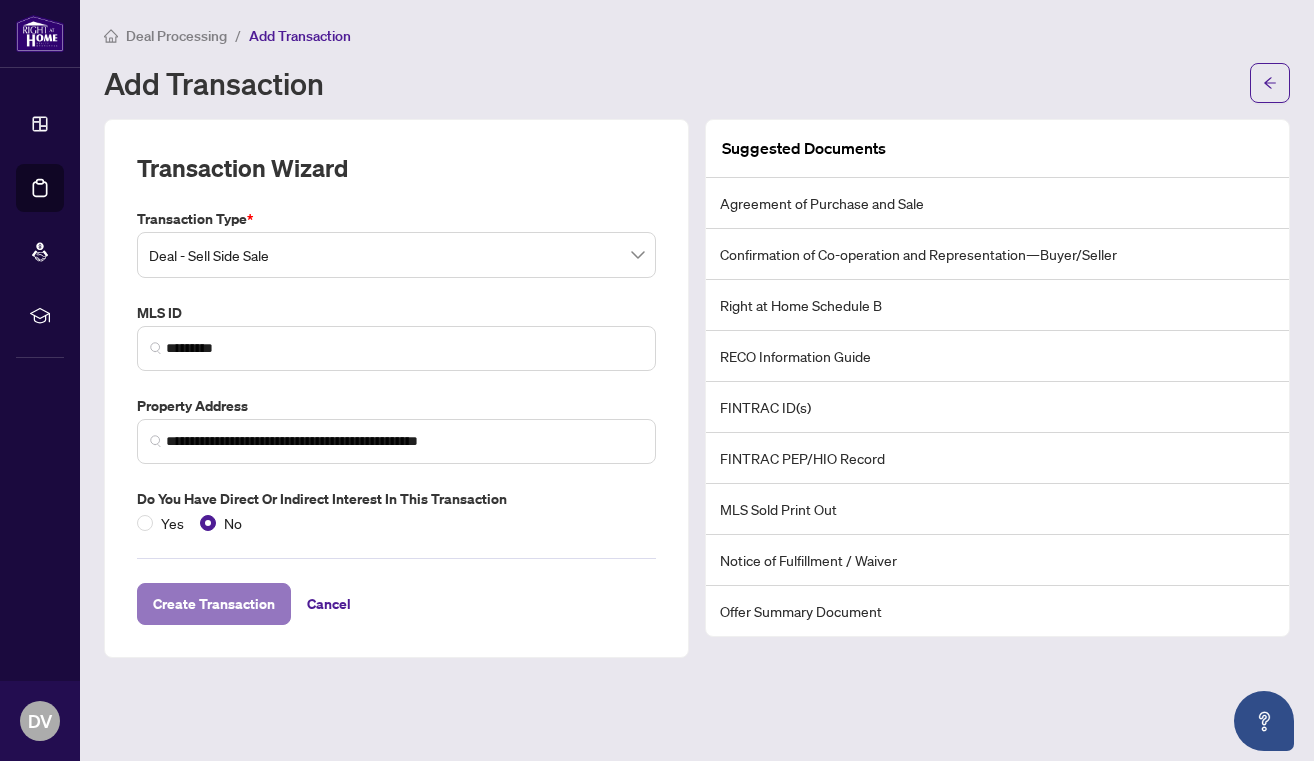click on "Create Transaction" at bounding box center [214, 604] 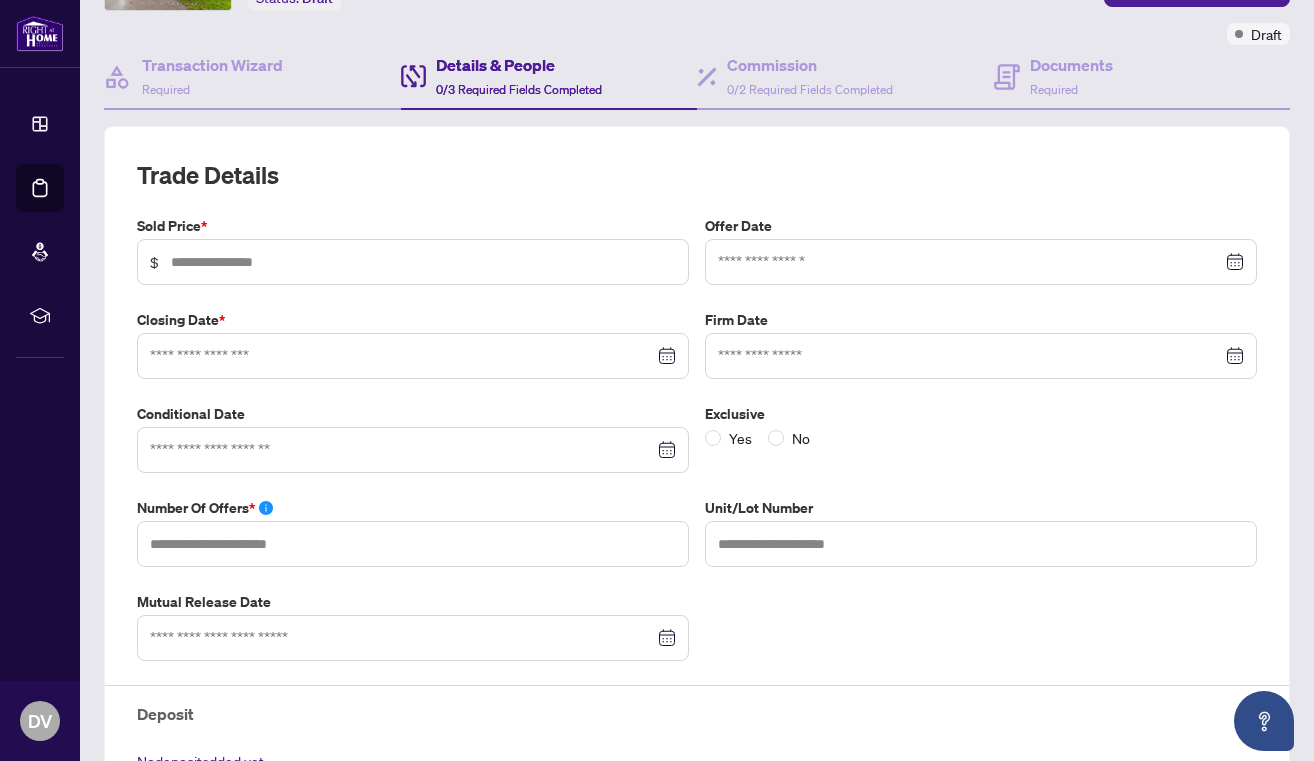 scroll, scrollTop: 0, scrollLeft: 0, axis: both 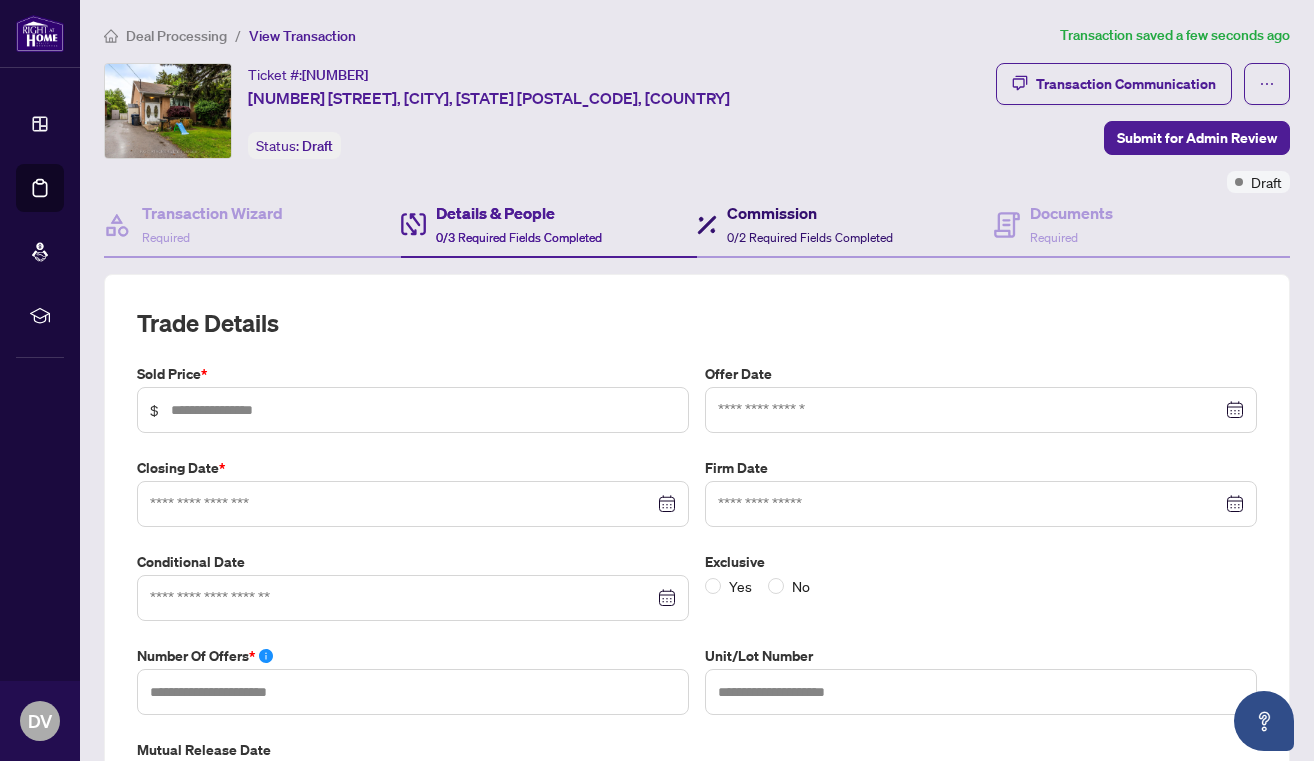 click on "0/2 Required Fields Completed" at bounding box center [810, 237] 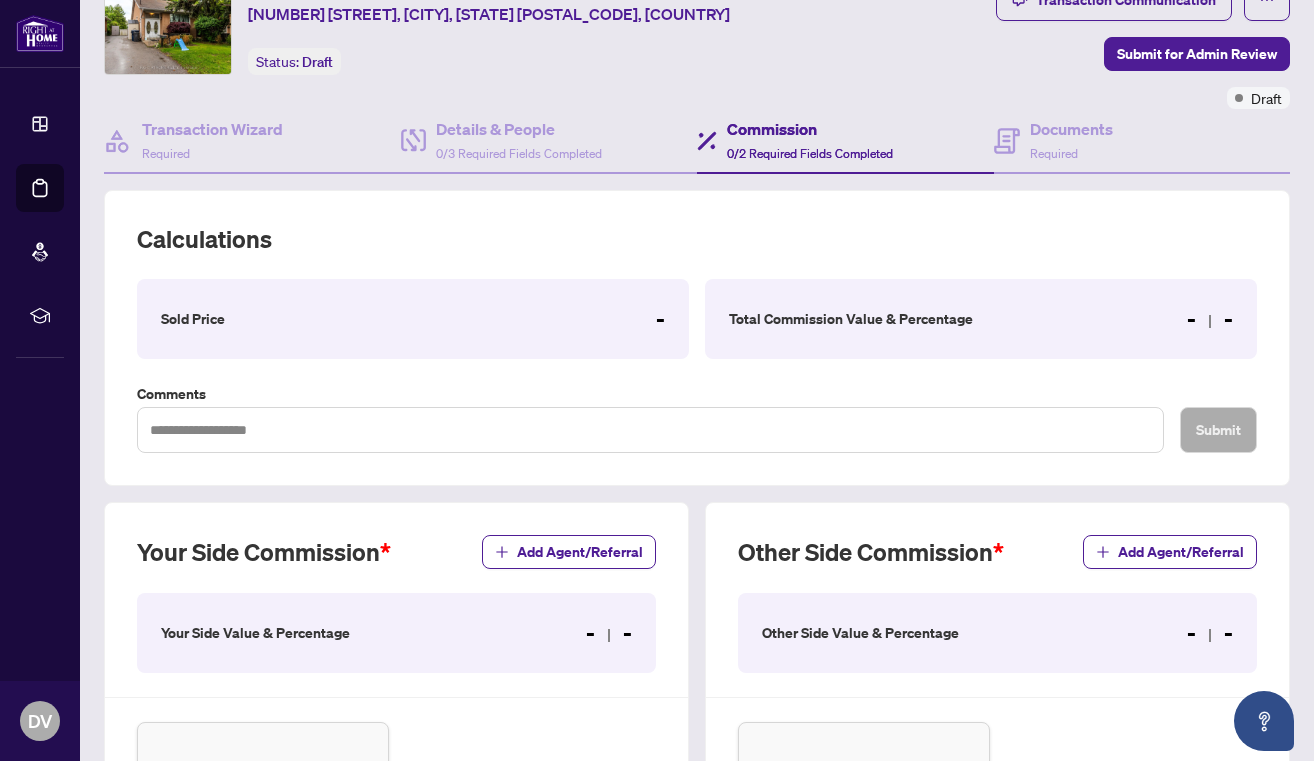 scroll, scrollTop: 0, scrollLeft: 0, axis: both 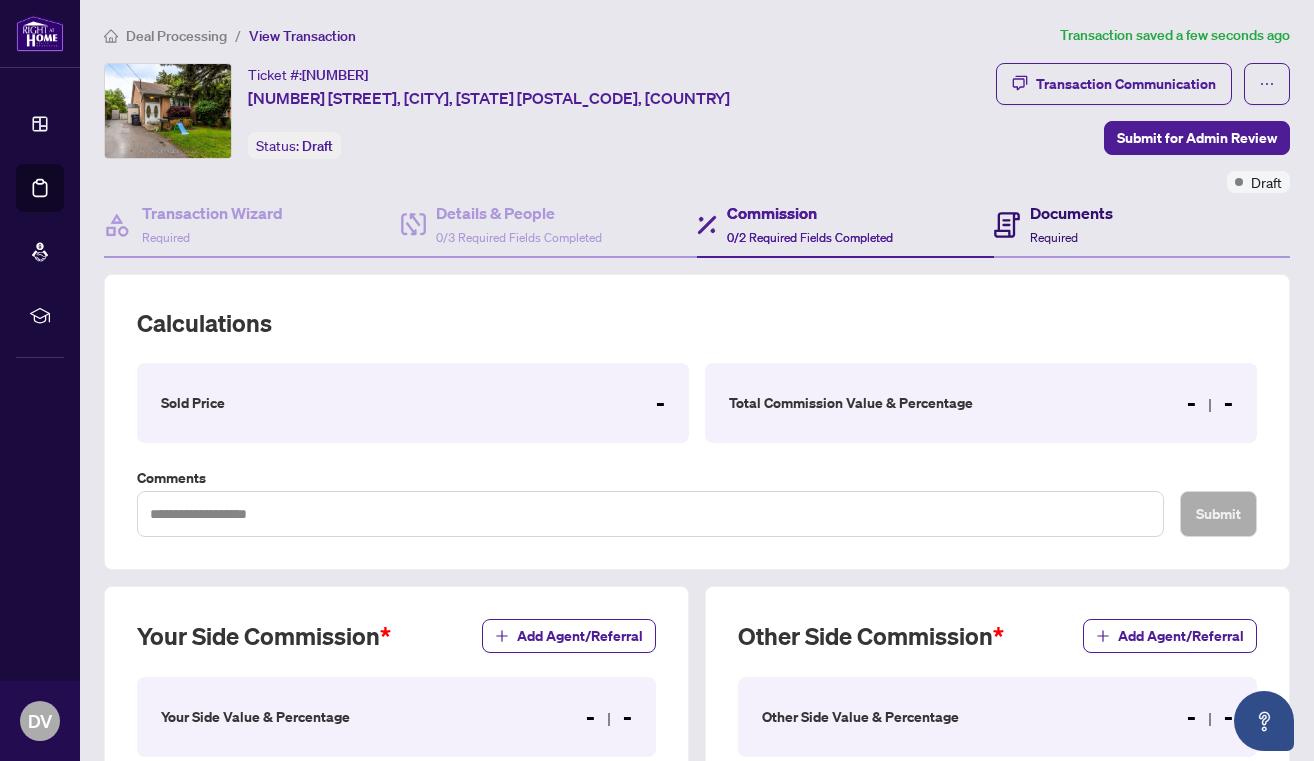 click on "Documents" at bounding box center (1071, 213) 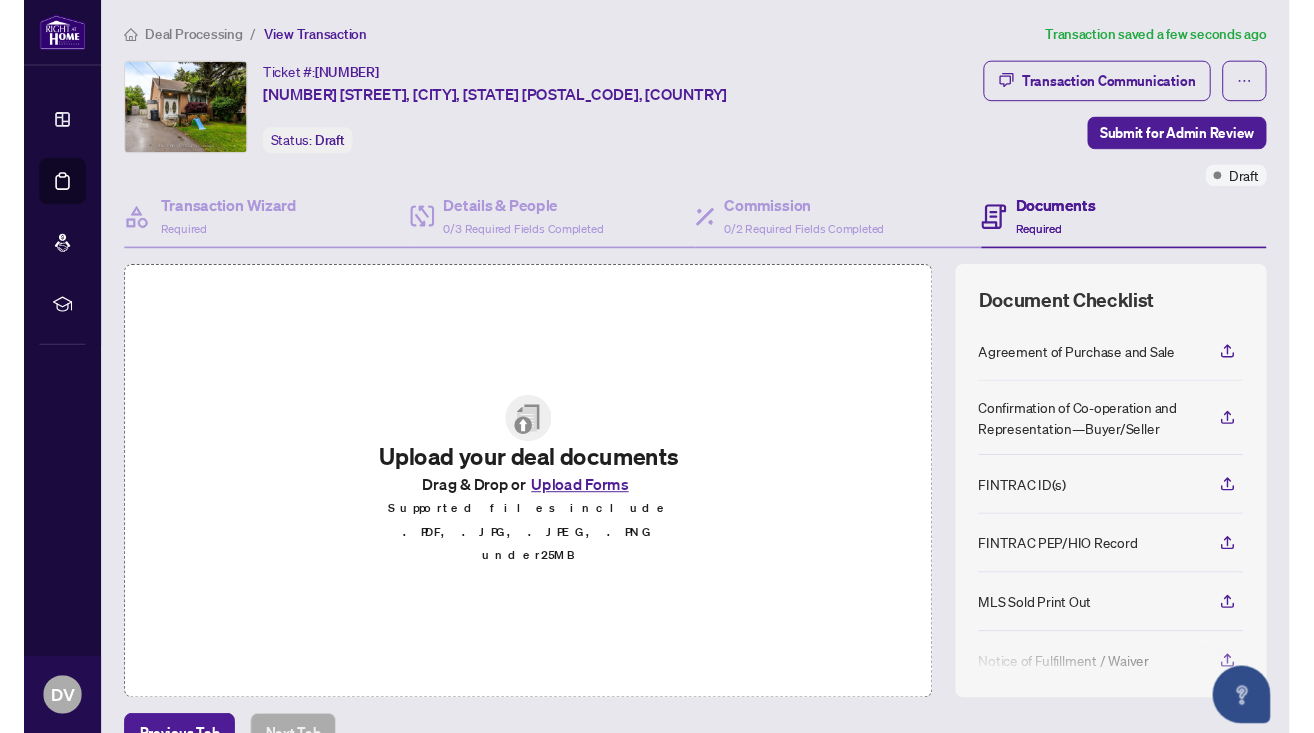 scroll, scrollTop: 5, scrollLeft: 0, axis: vertical 